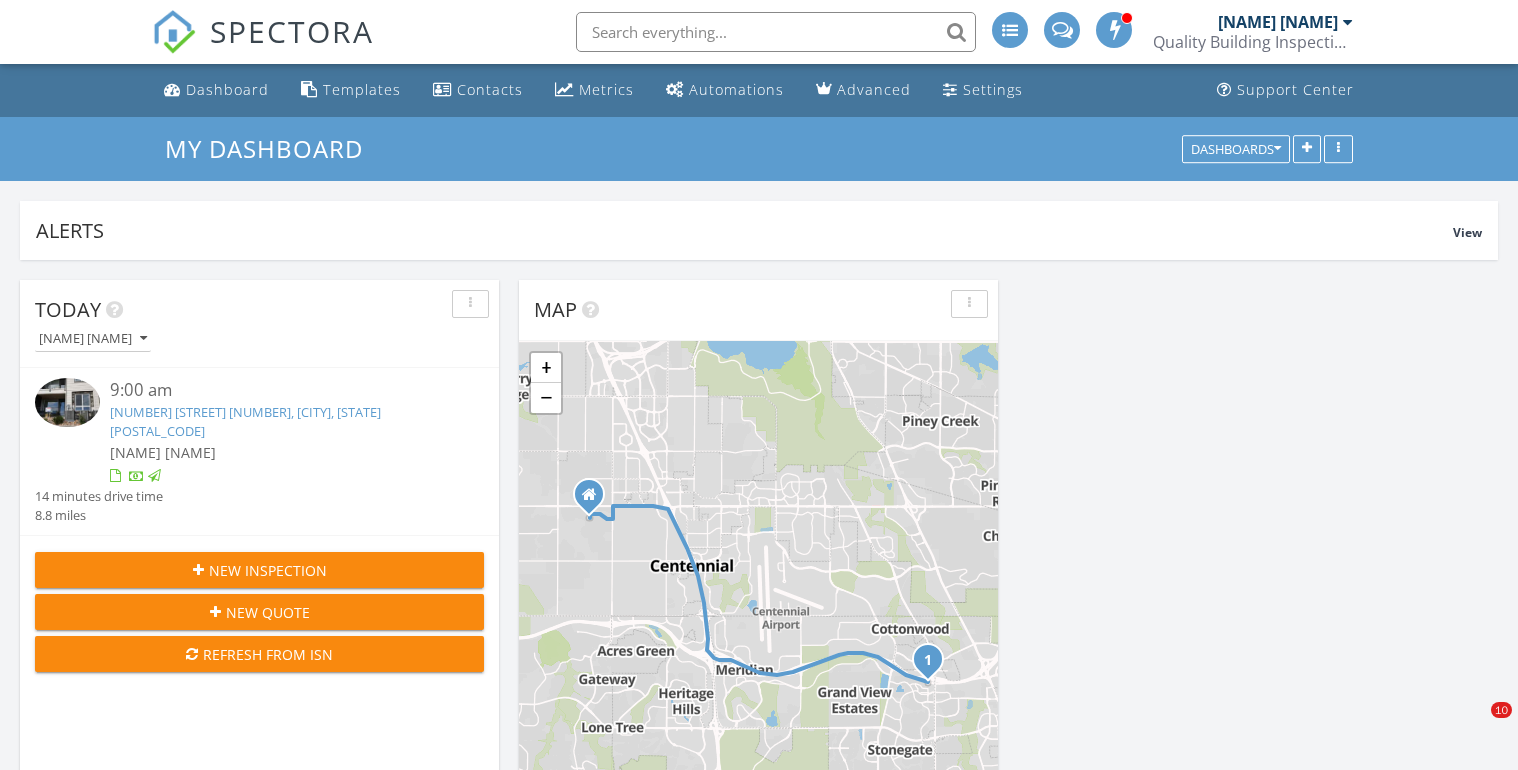 scroll, scrollTop: 496, scrollLeft: 0, axis: vertical 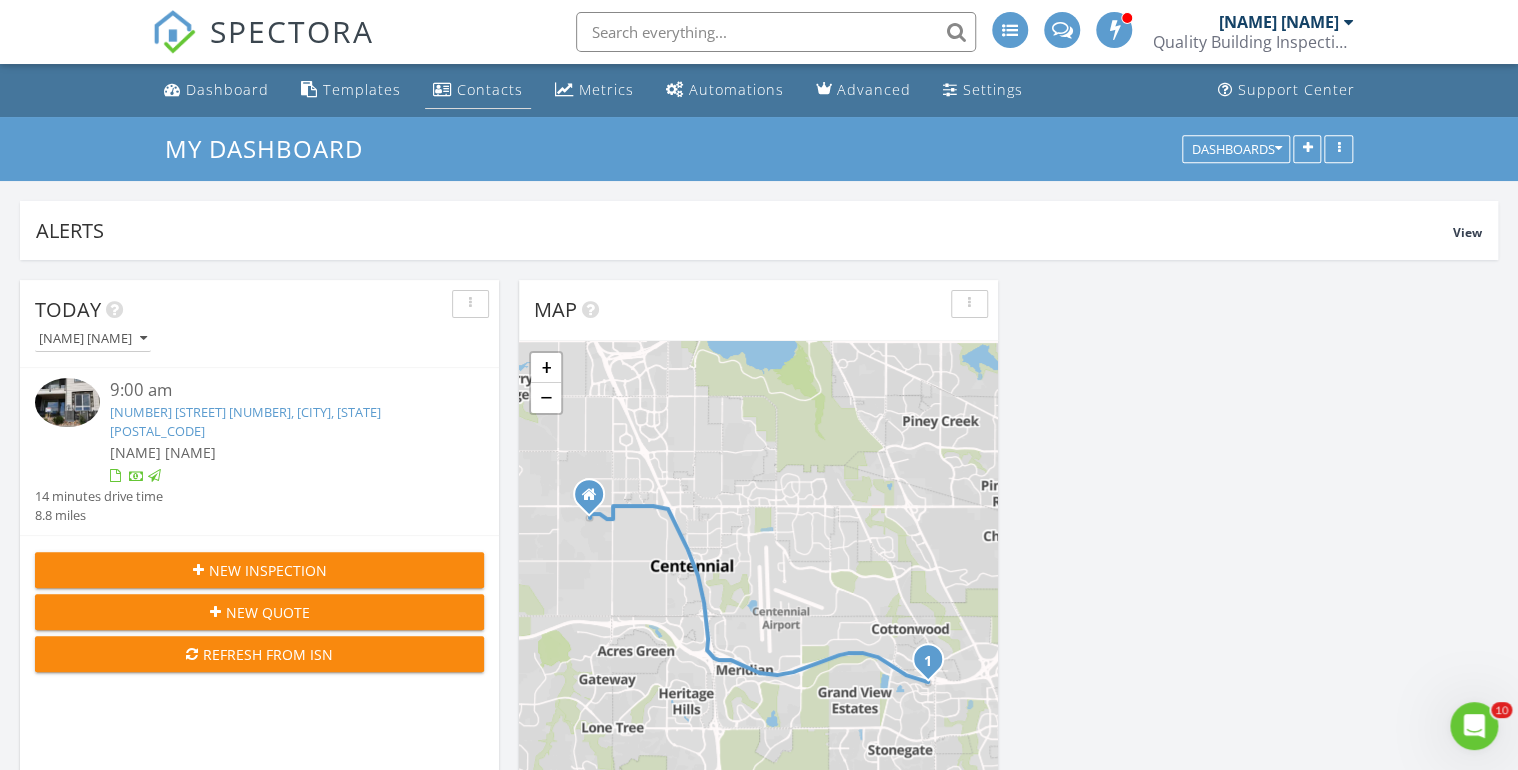 click on "Contacts" at bounding box center (490, 89) 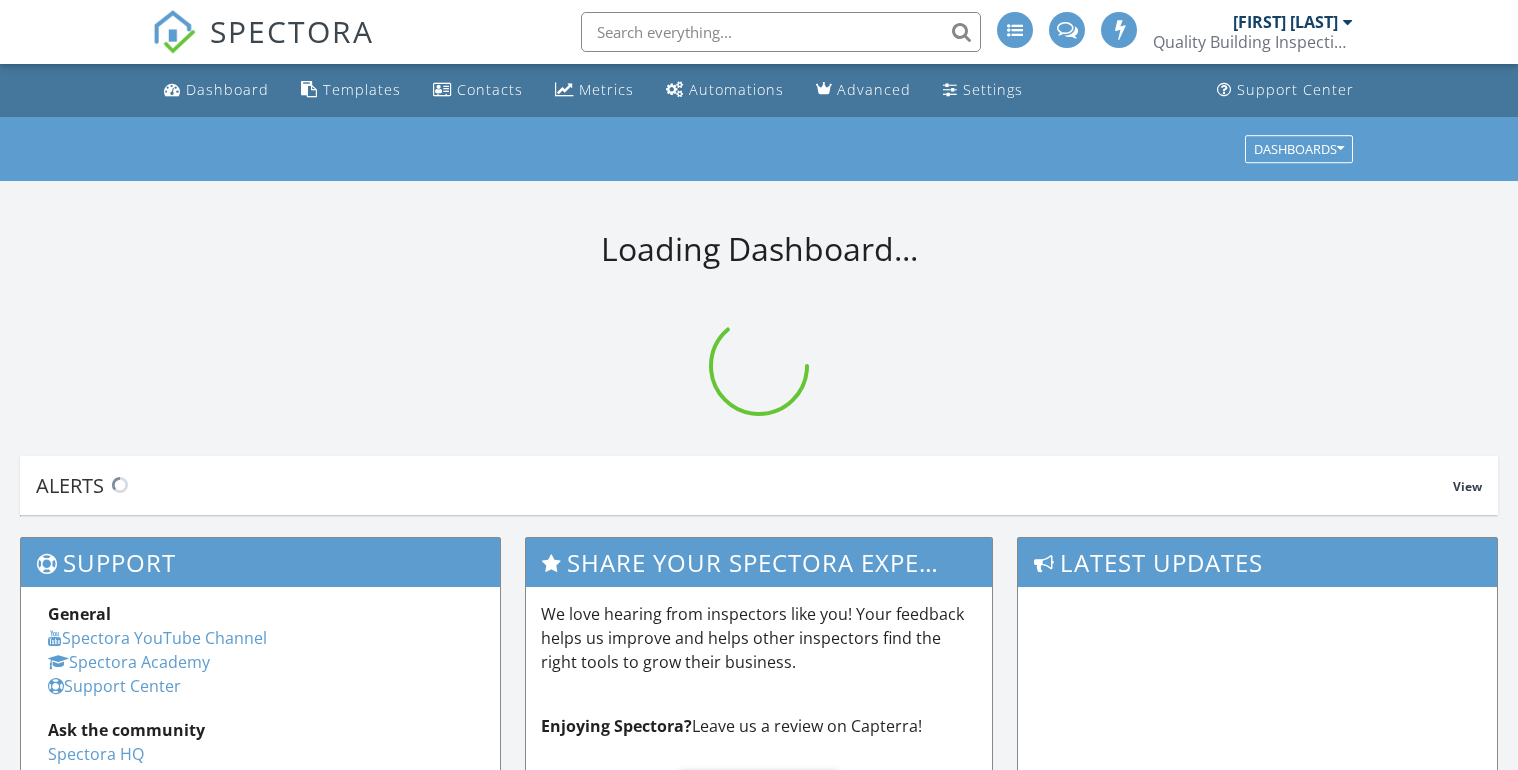 scroll, scrollTop: 0, scrollLeft: 0, axis: both 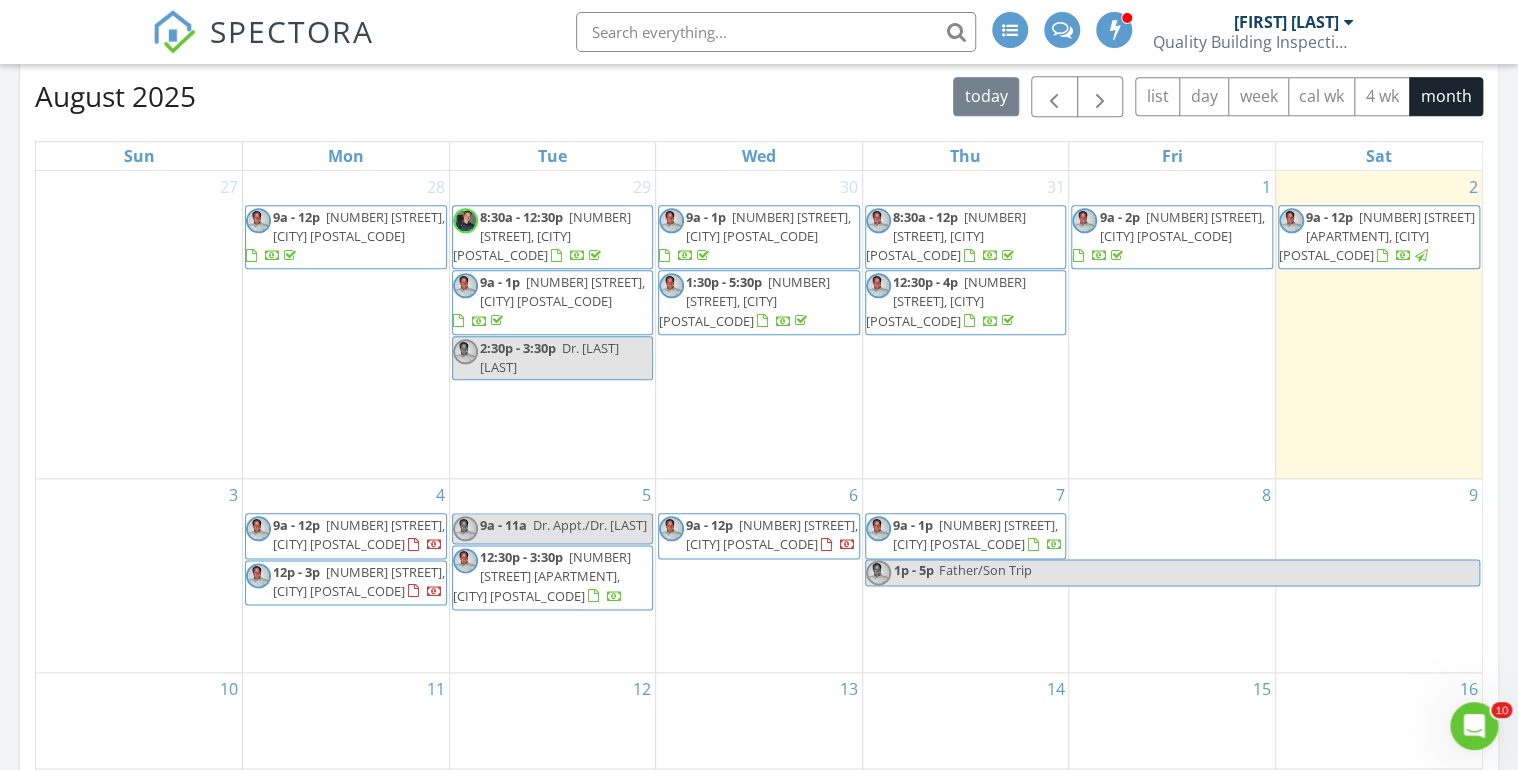 click on "[NUMBER] [STREET], [CITY] [POSTAL_CODE]" at bounding box center [346, 325] 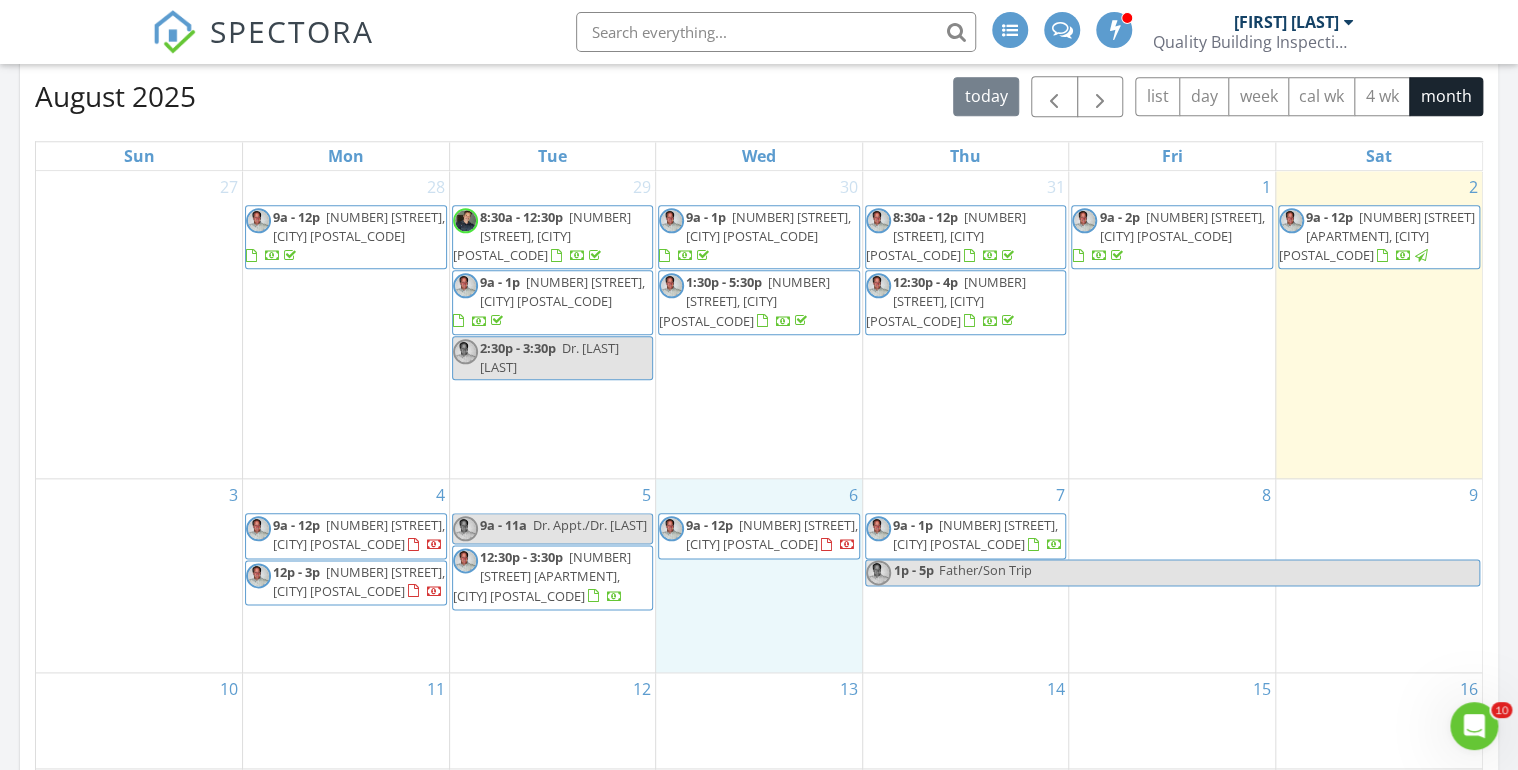 click on "[NUMBER] [STREET], [CITY] [POSTAL_CODE]" at bounding box center [759, 575] 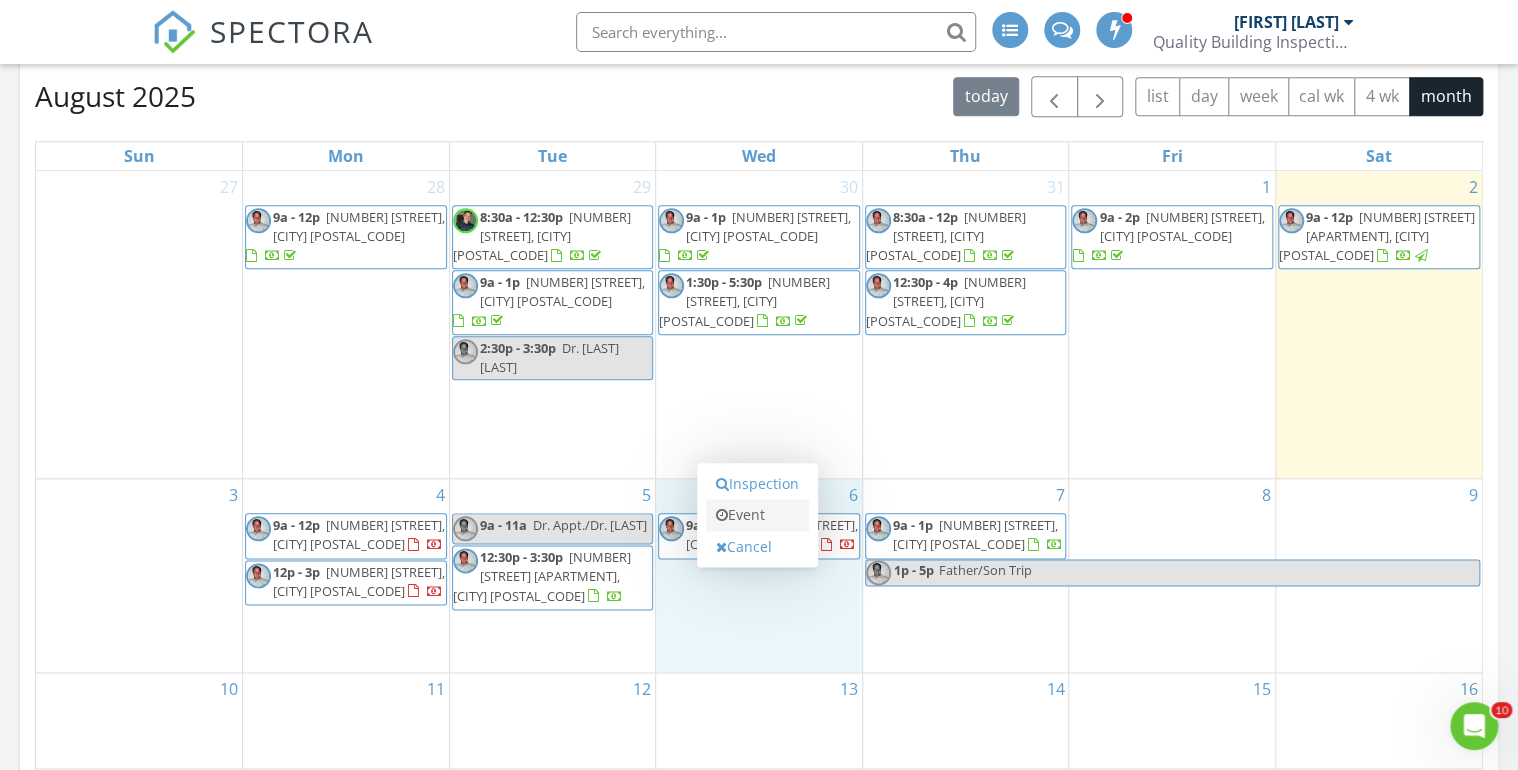 click on "Event" at bounding box center [757, 515] 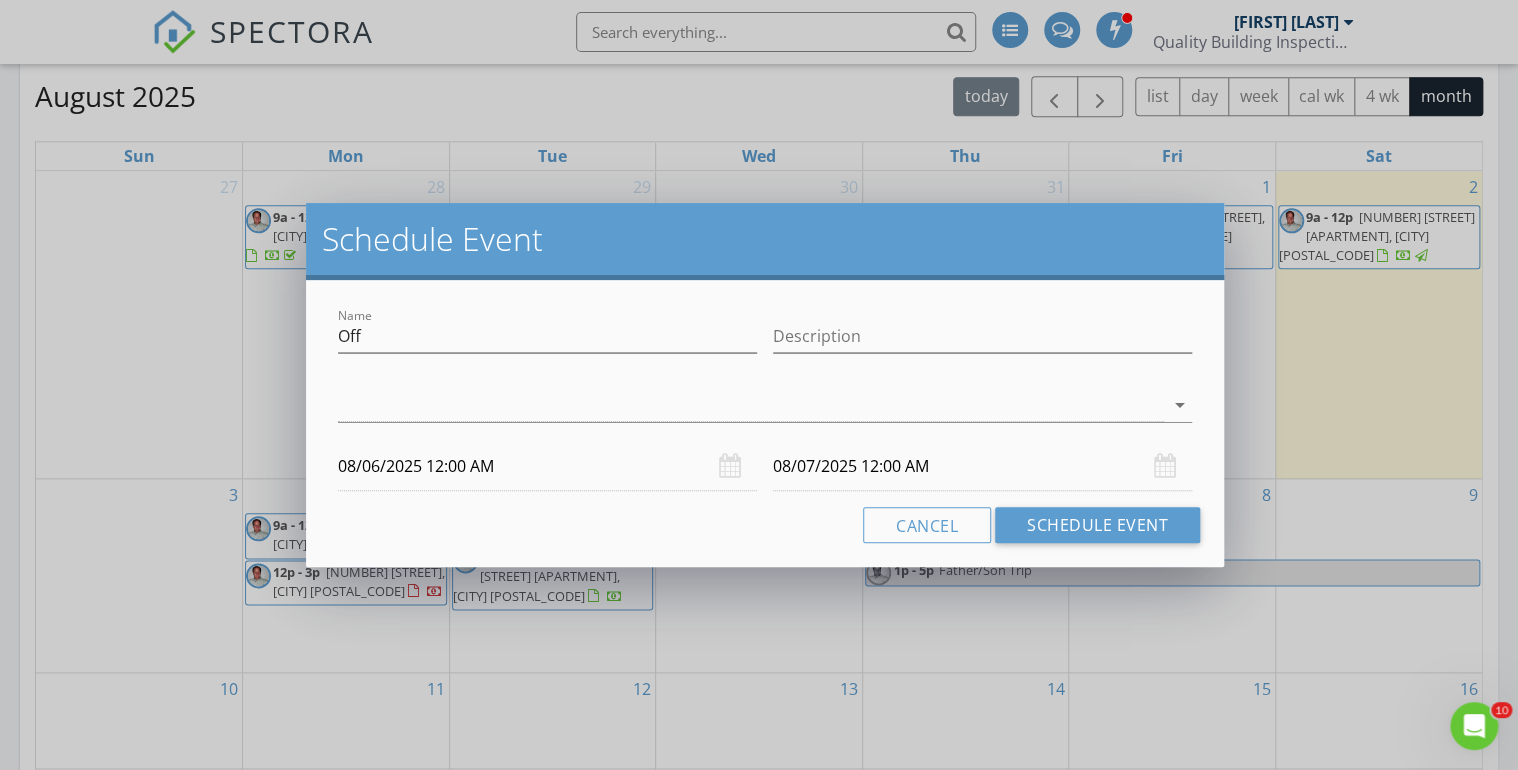 click on "arrow_drop_down" at bounding box center (1180, 405) 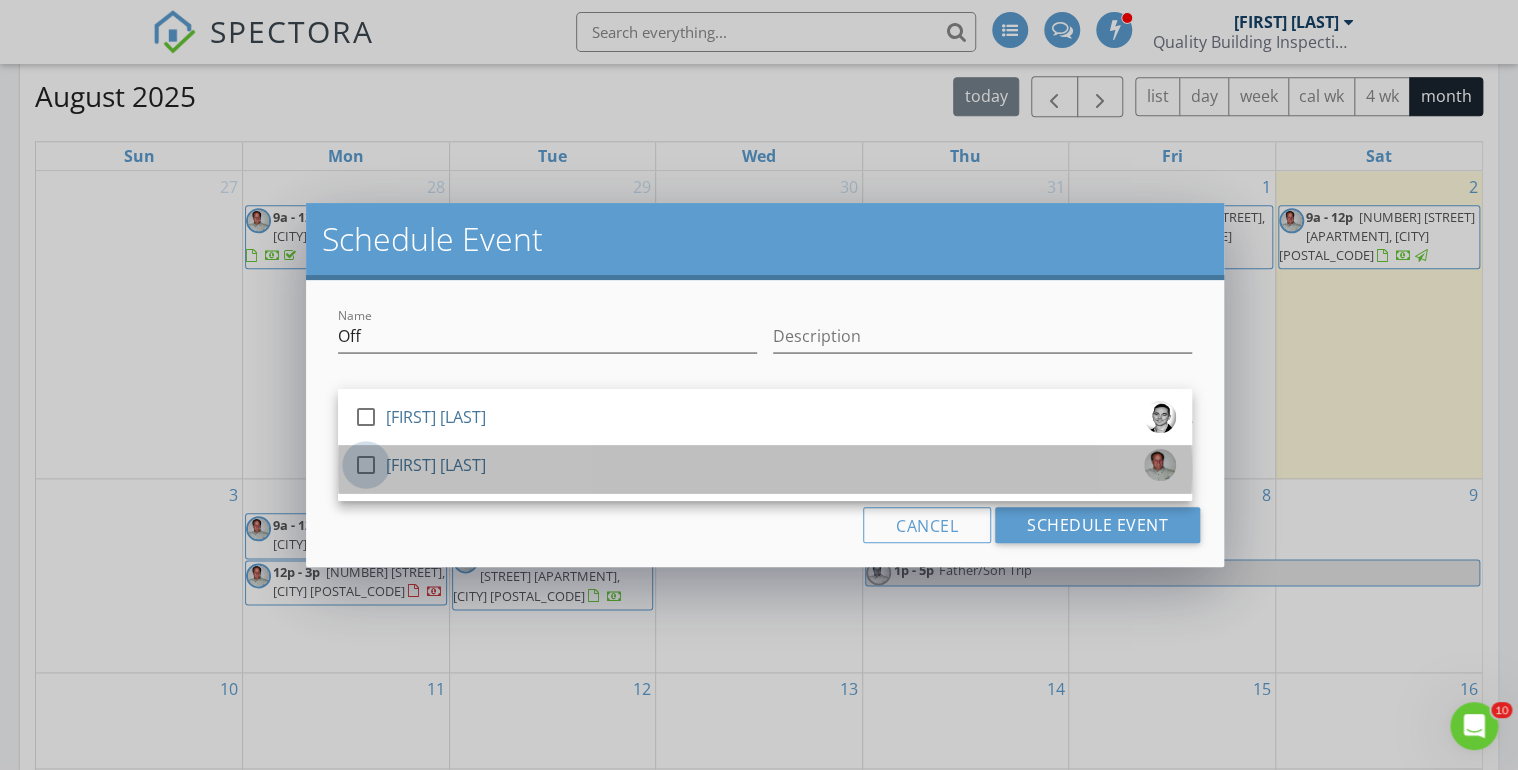 click at bounding box center [366, 465] 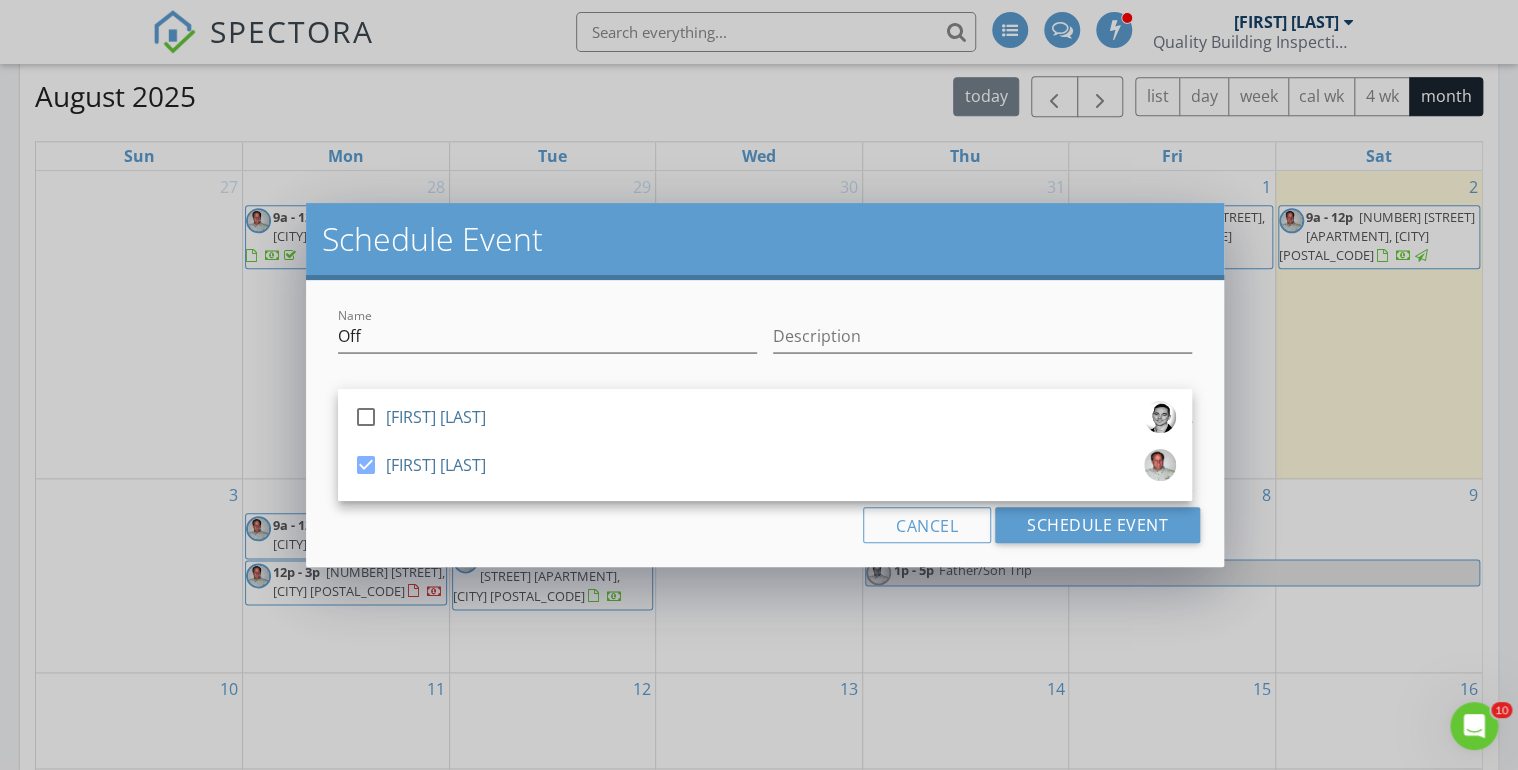 click on "Cancel   Schedule Event" at bounding box center (765, 525) 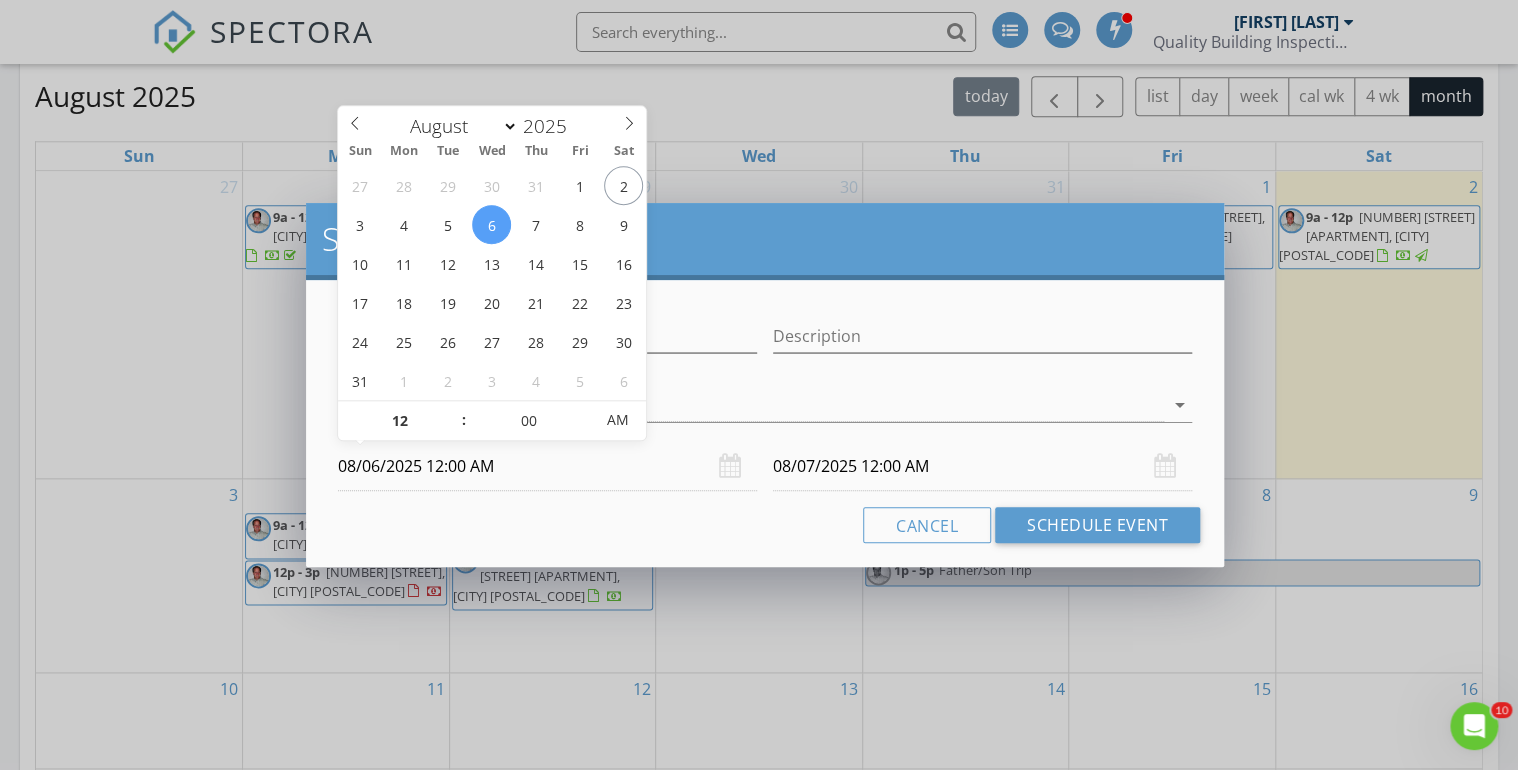 click on "08/06/2025 12:00 AM" at bounding box center [547, 466] 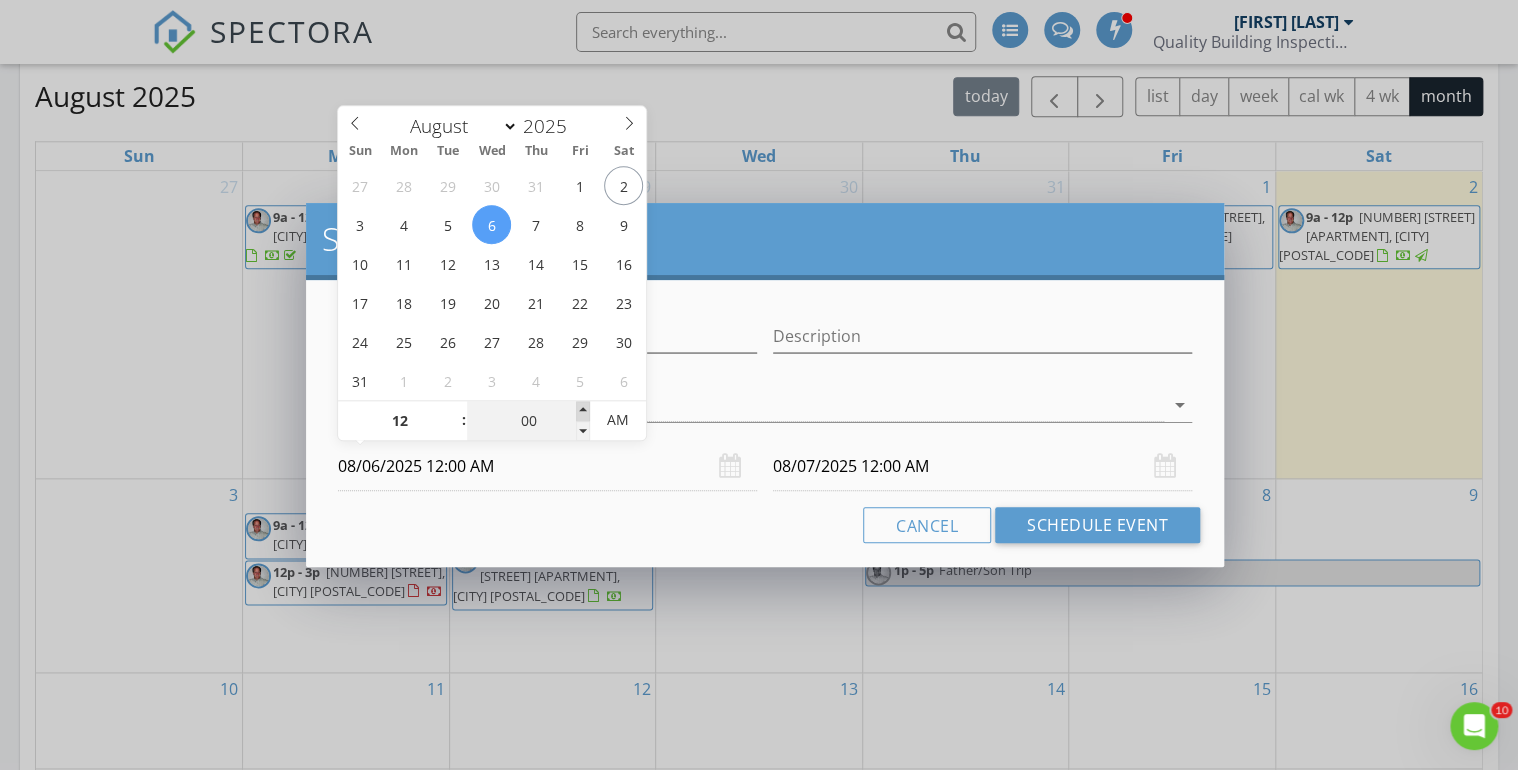 type on "05" 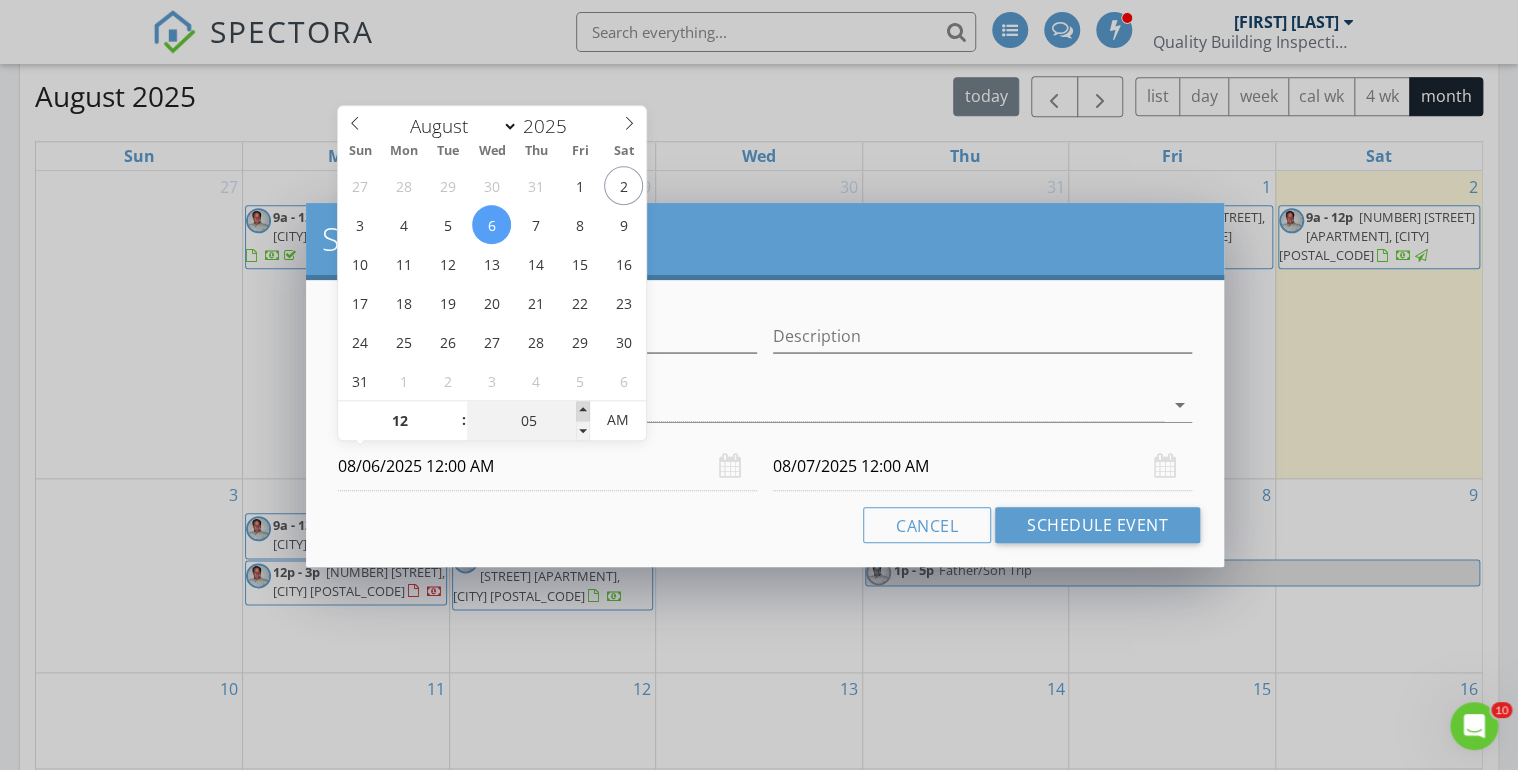 type on "[DATE] [TIME]" 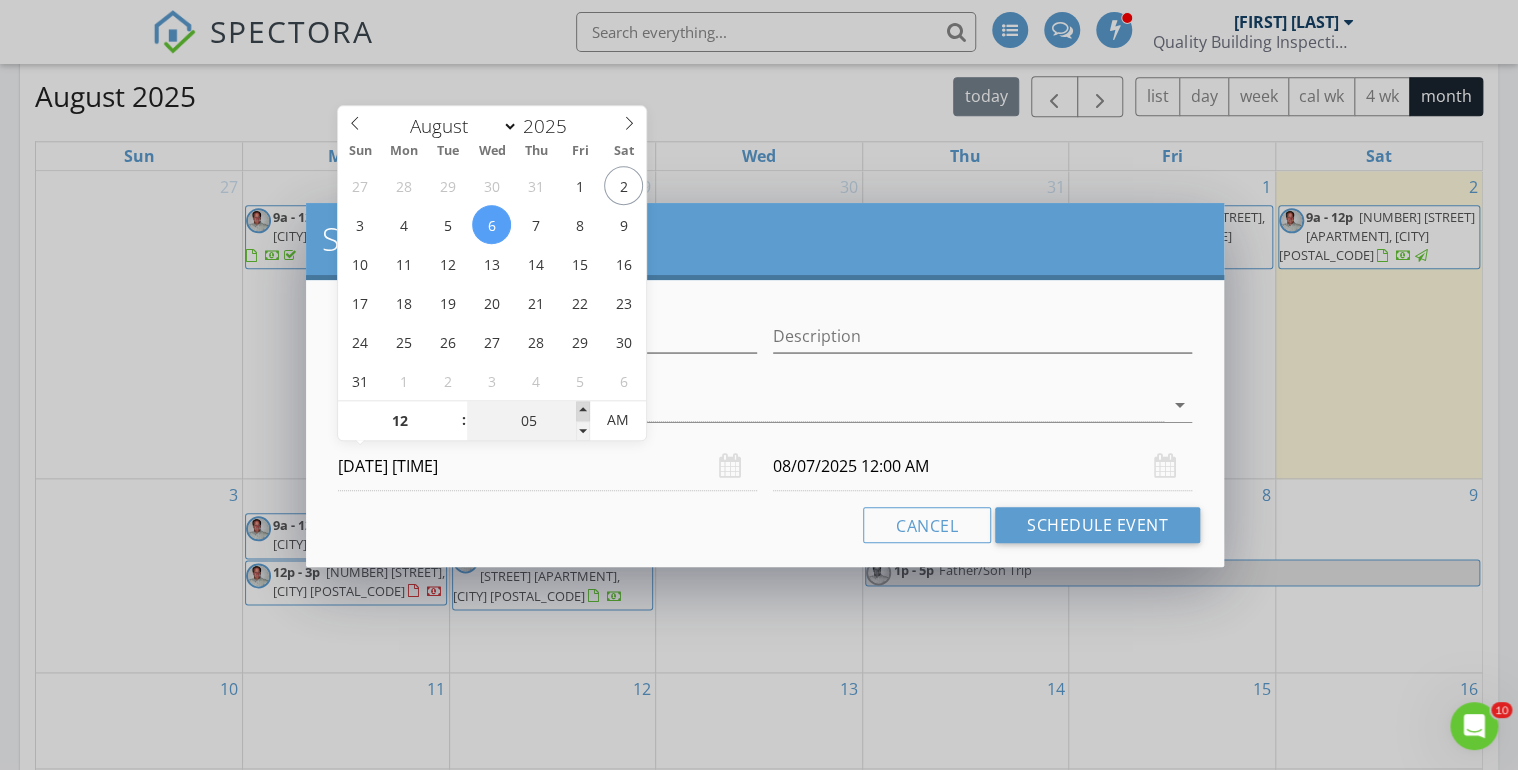 click at bounding box center [583, 411] 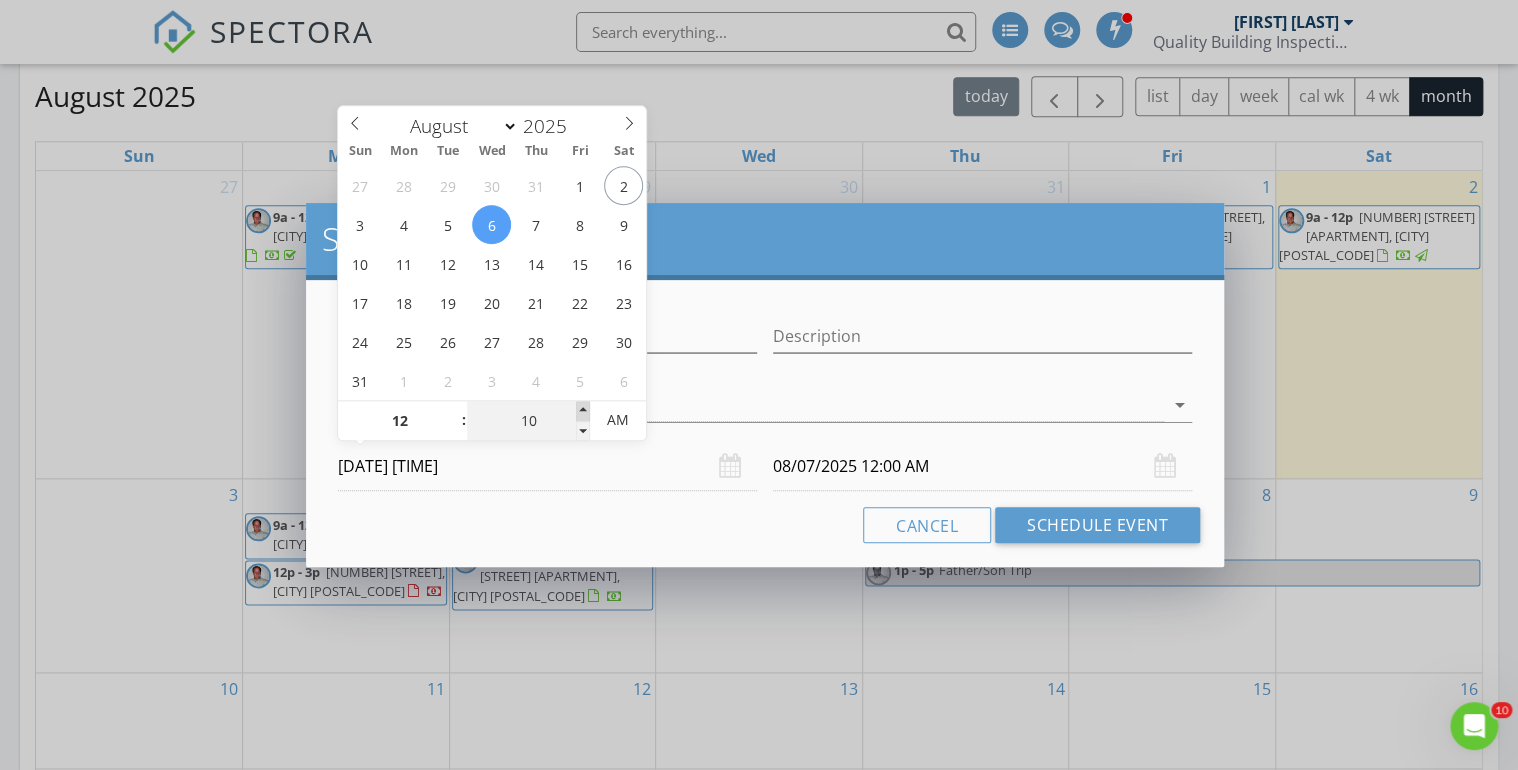 click at bounding box center (583, 411) 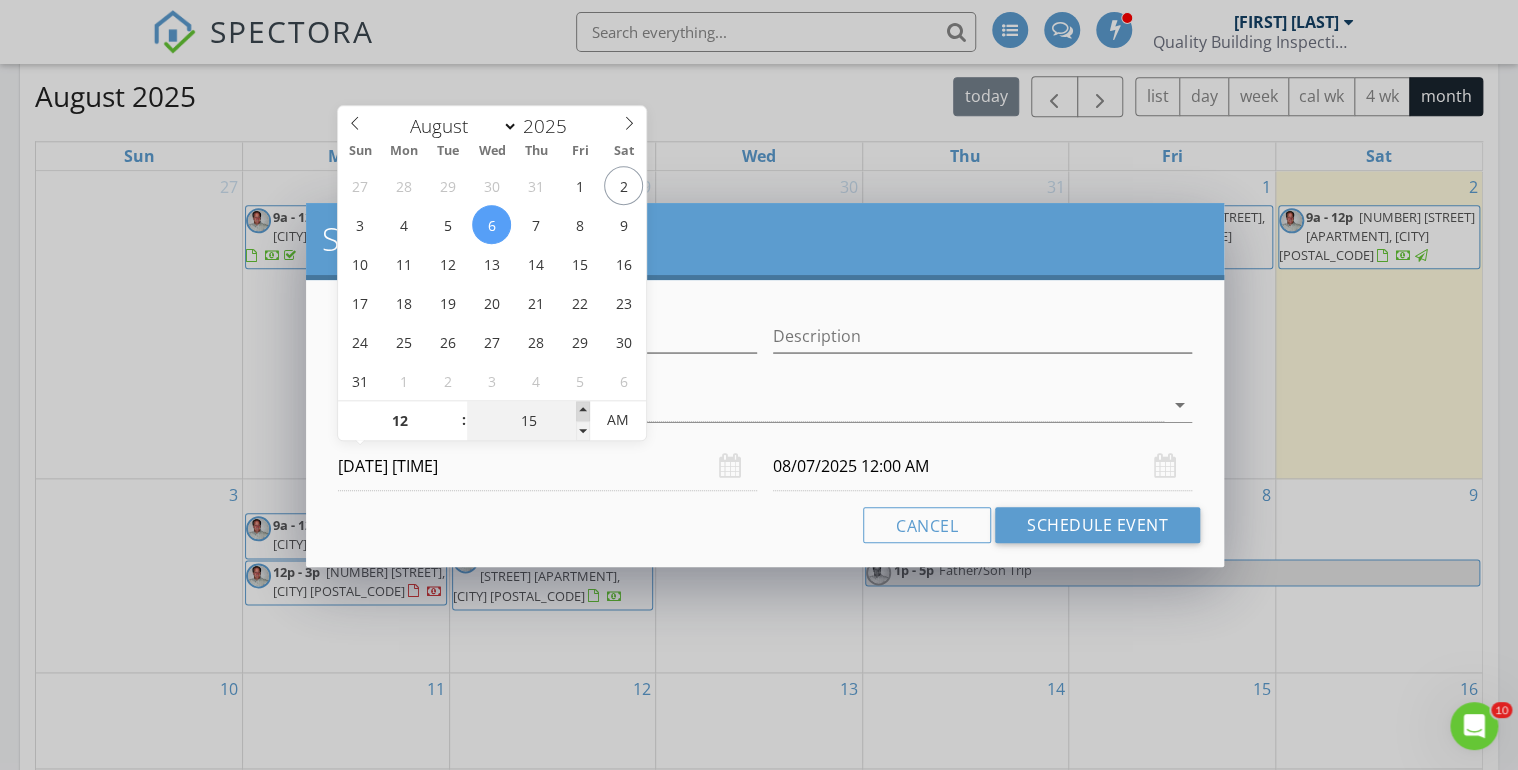 click at bounding box center [583, 411] 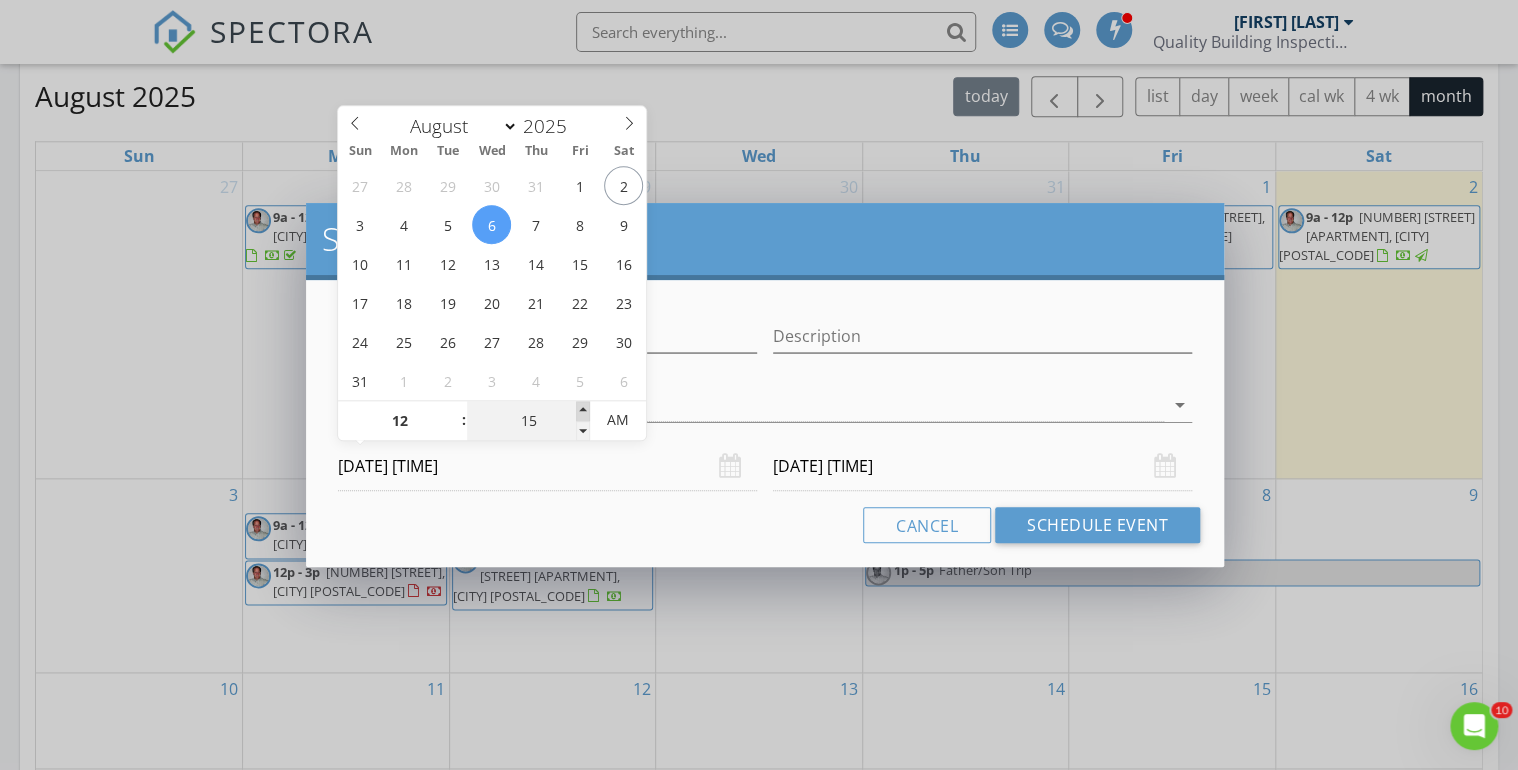type on "20" 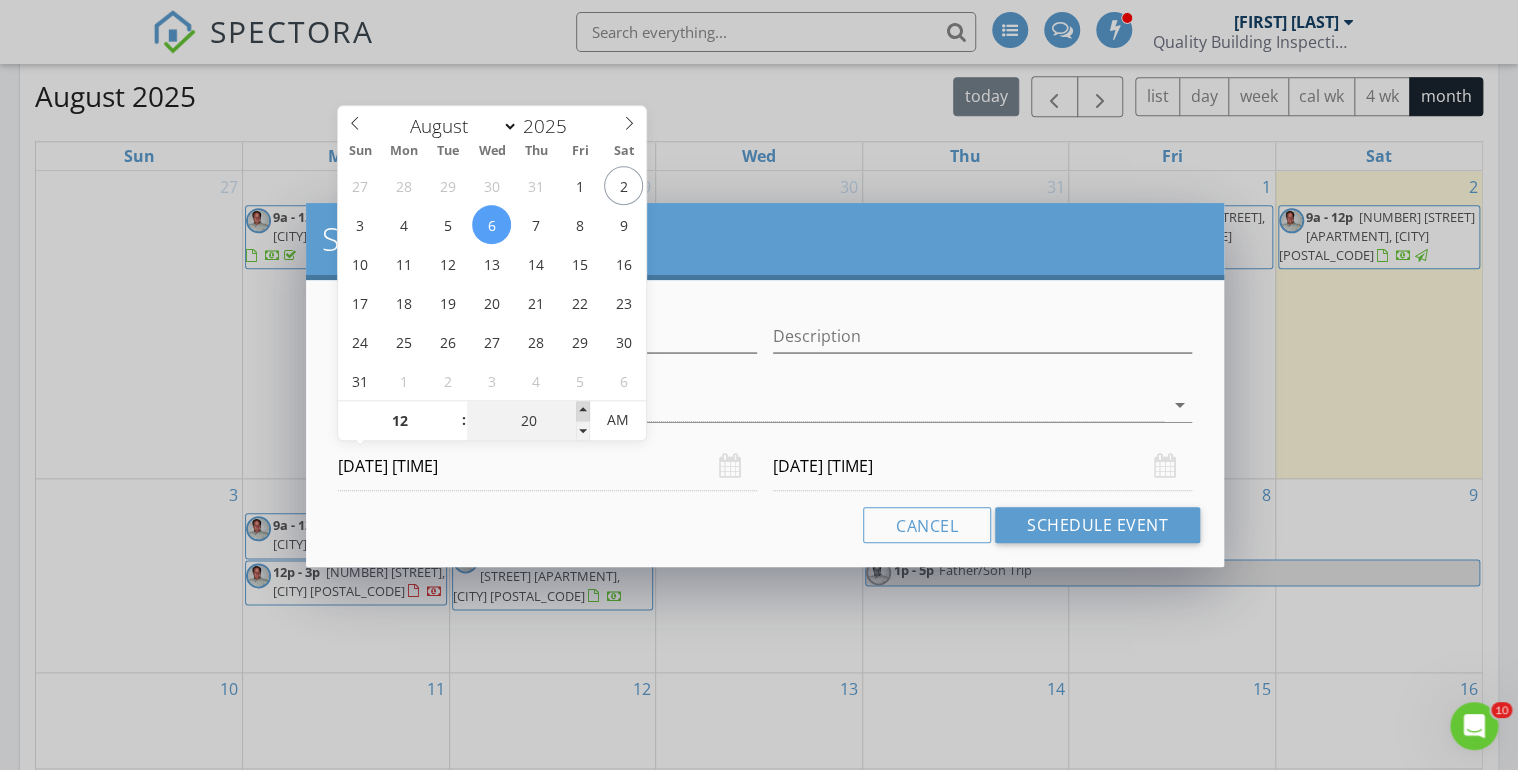 click at bounding box center [583, 411] 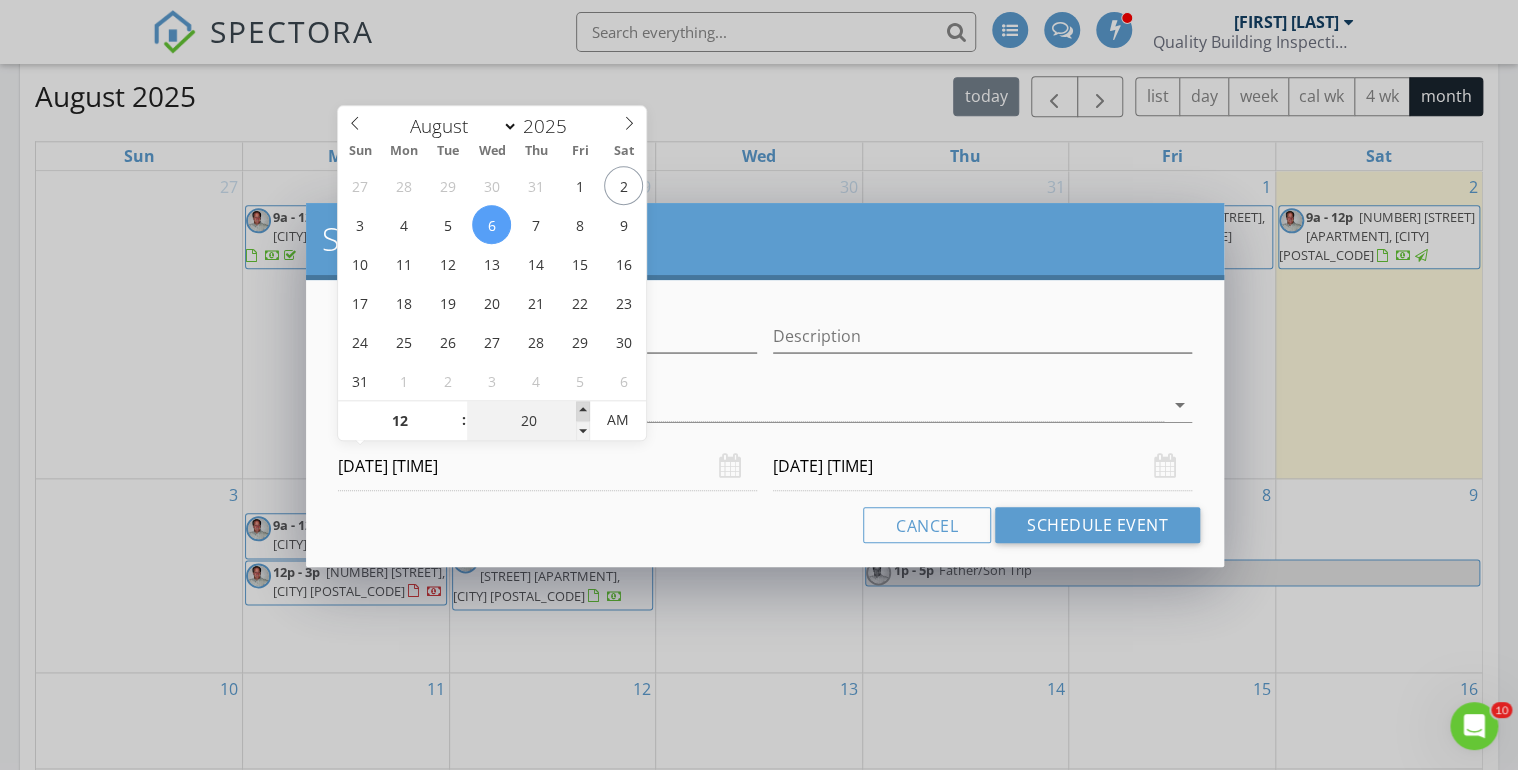 type on "25" 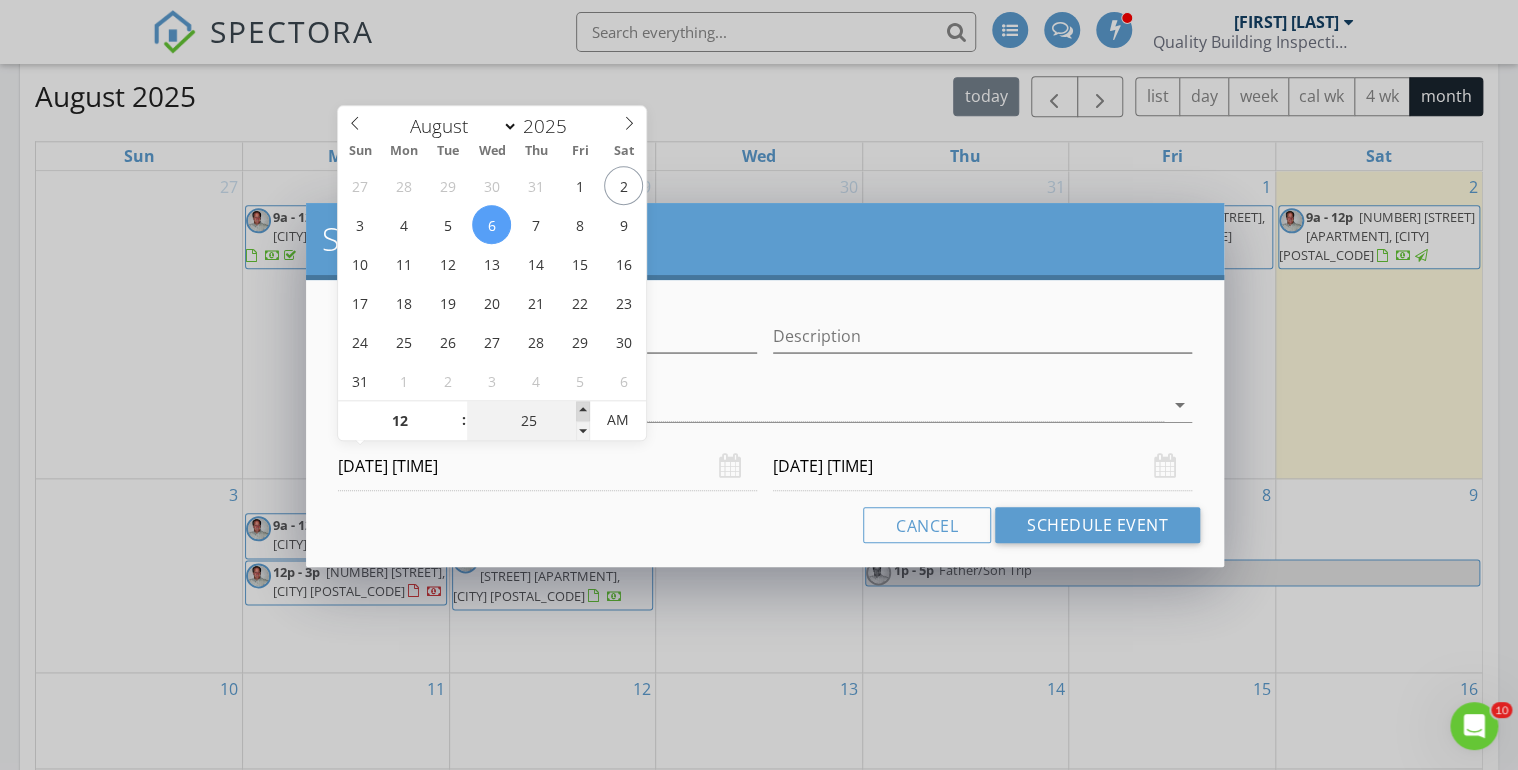 click at bounding box center [583, 411] 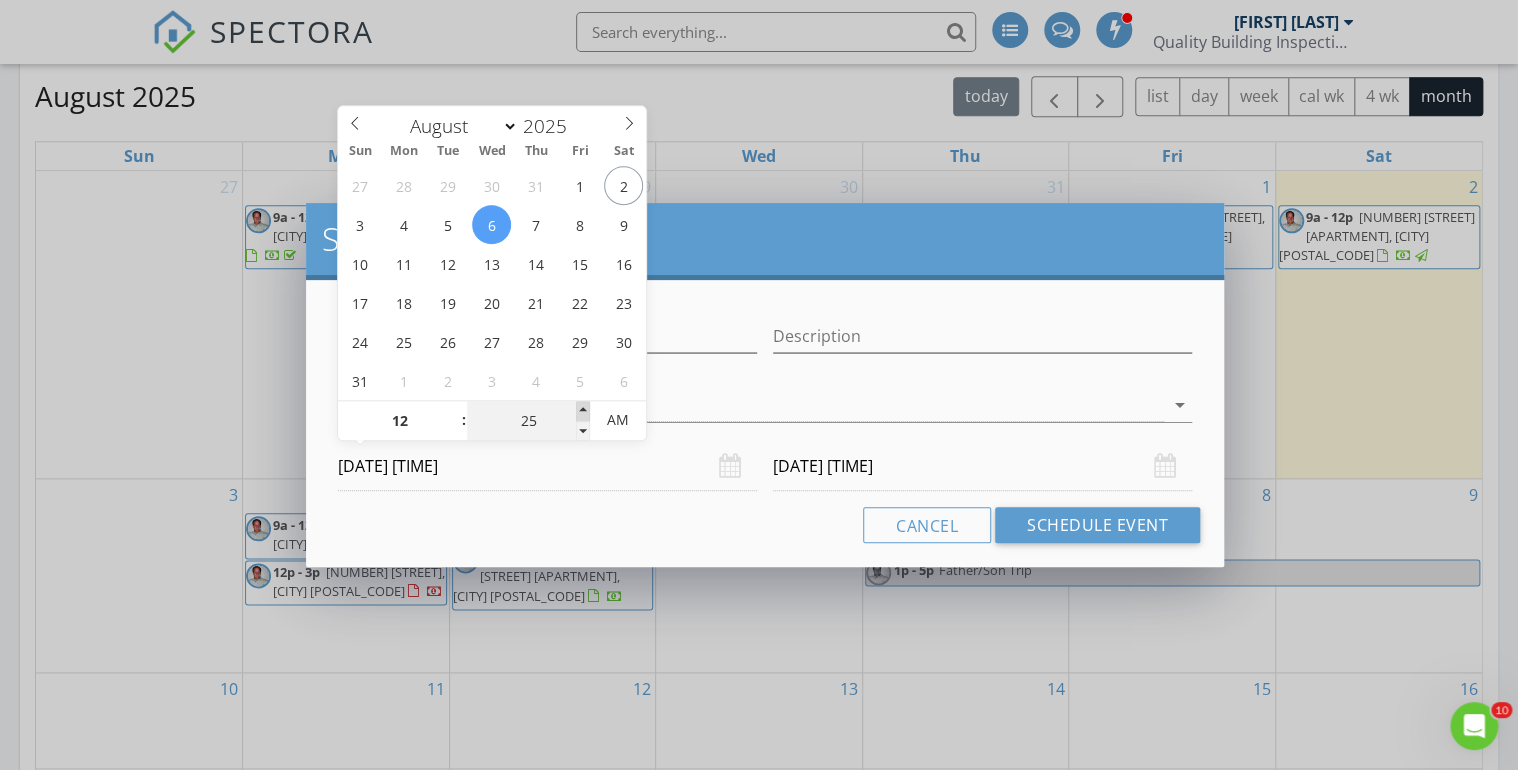 type on "30" 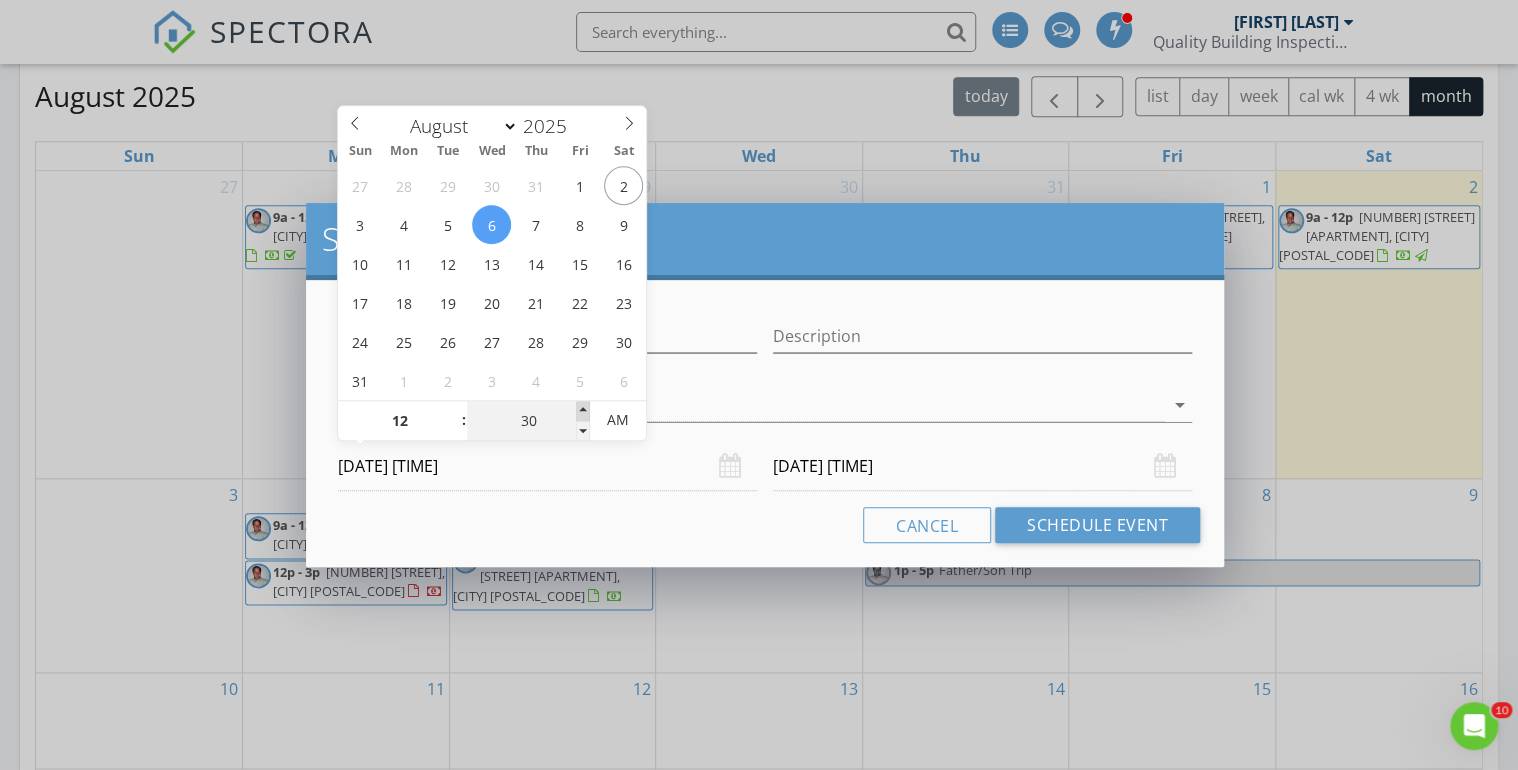 click at bounding box center (583, 411) 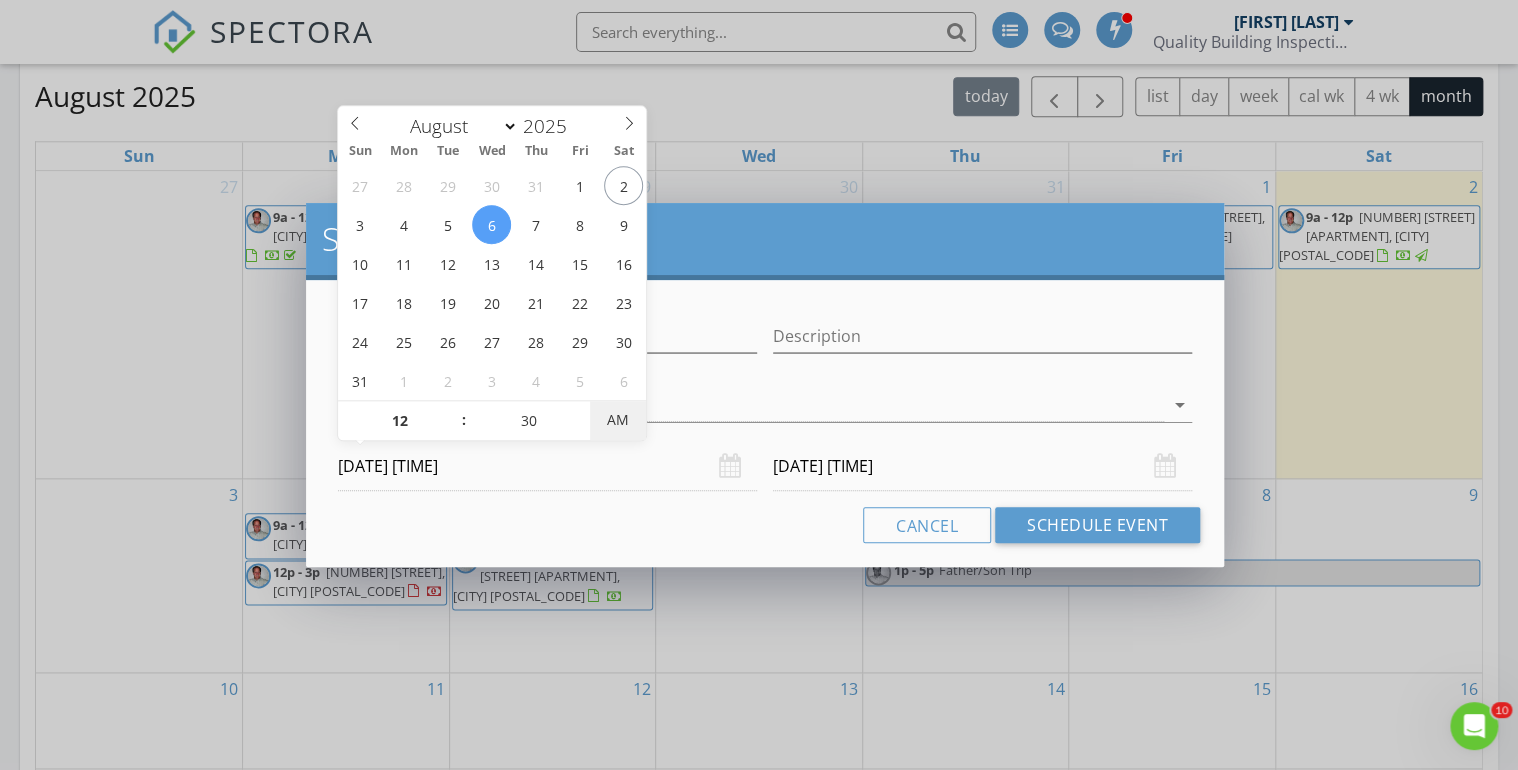 type on "30" 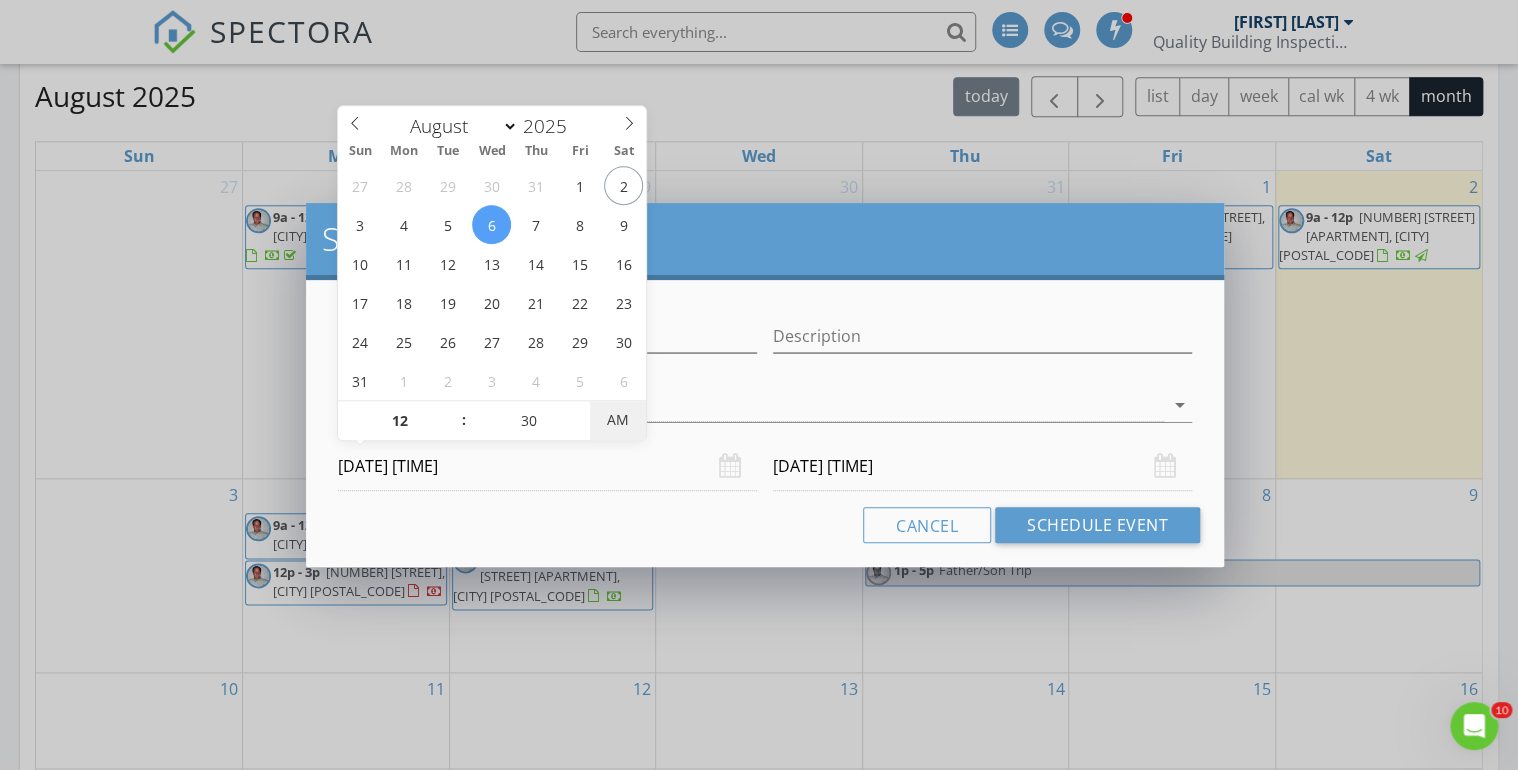 type on "08/06/2025 12:30 PM" 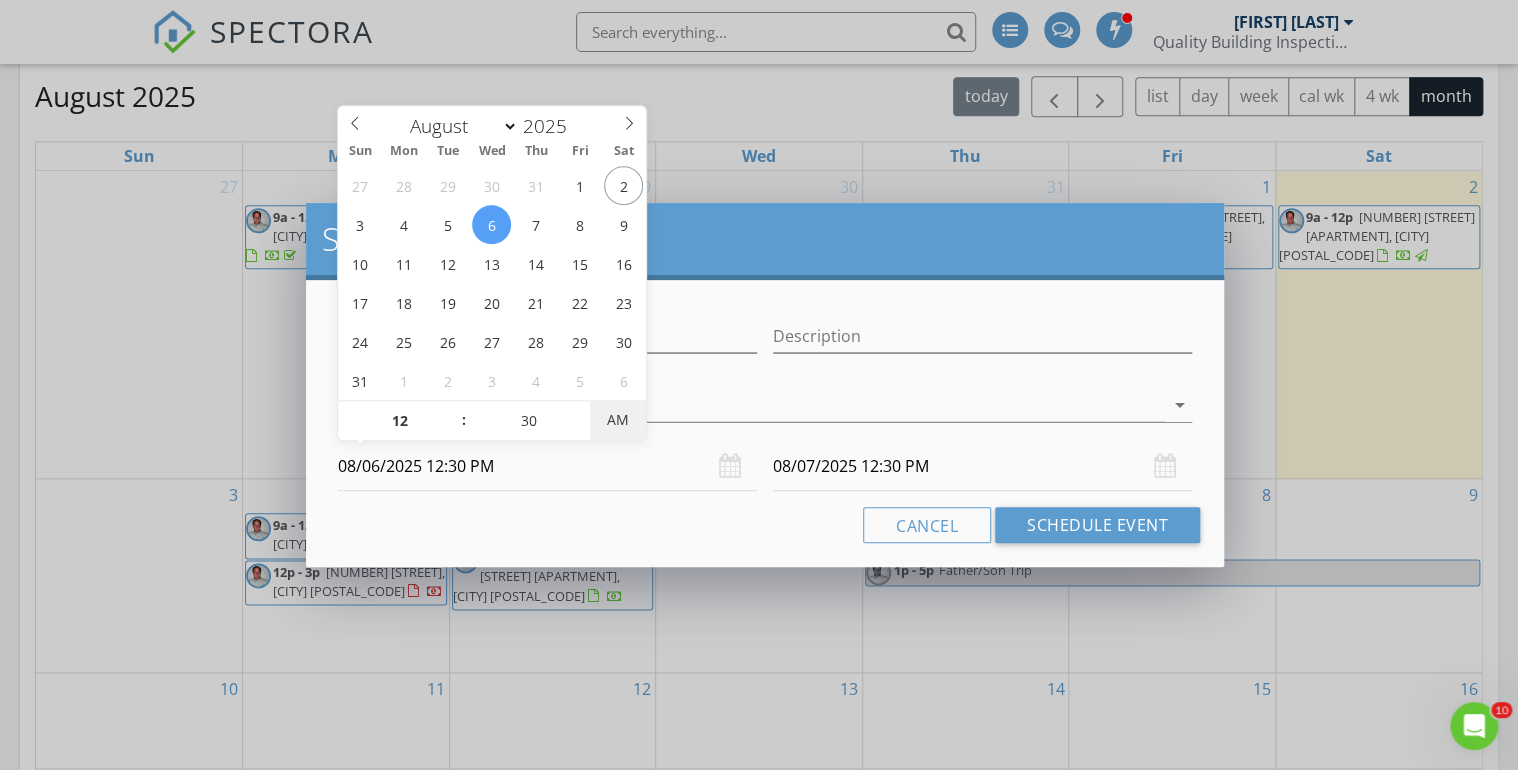 click on "AM" at bounding box center (617, 420) 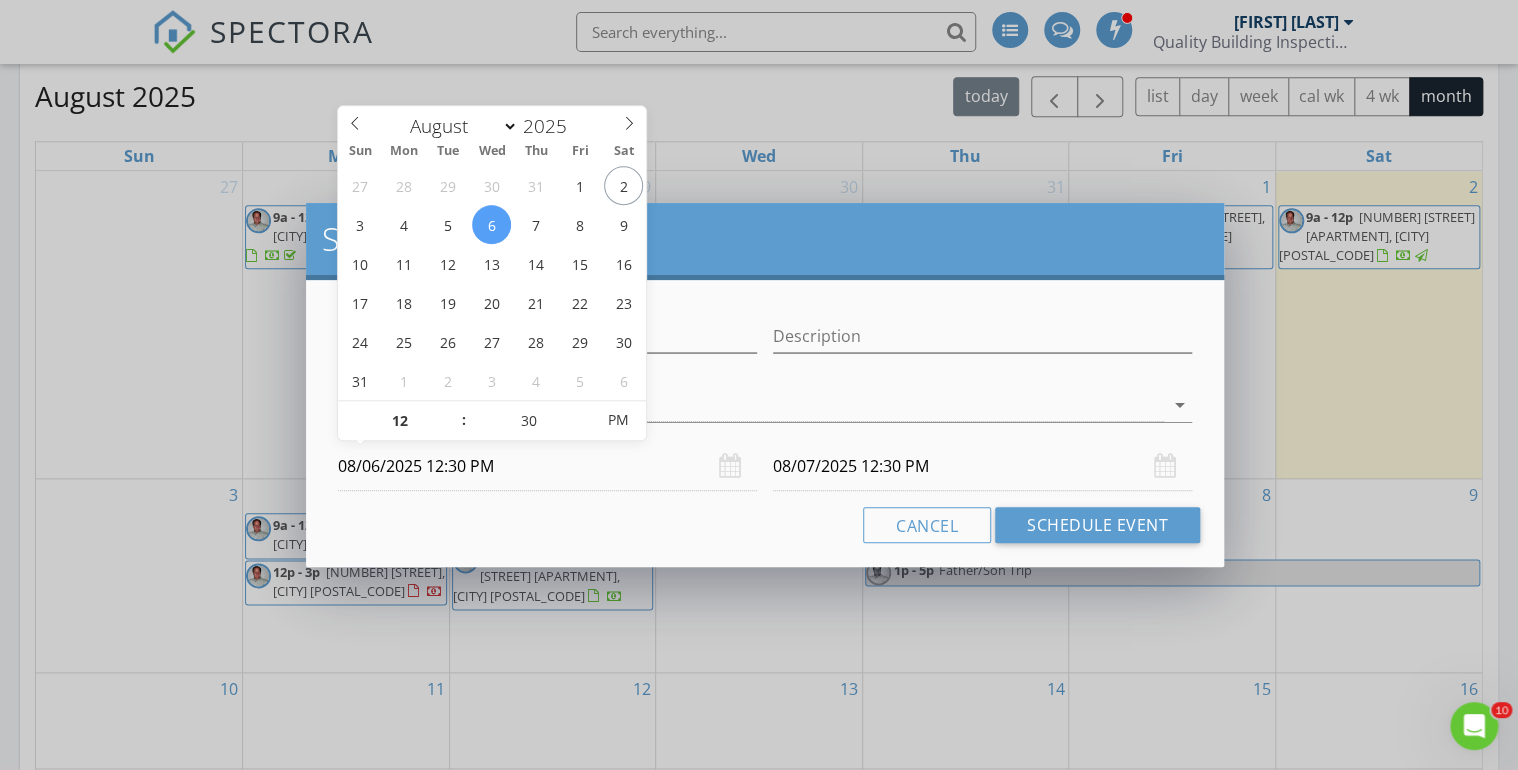 click on "08/07/2025 12:30 PM" at bounding box center [982, 466] 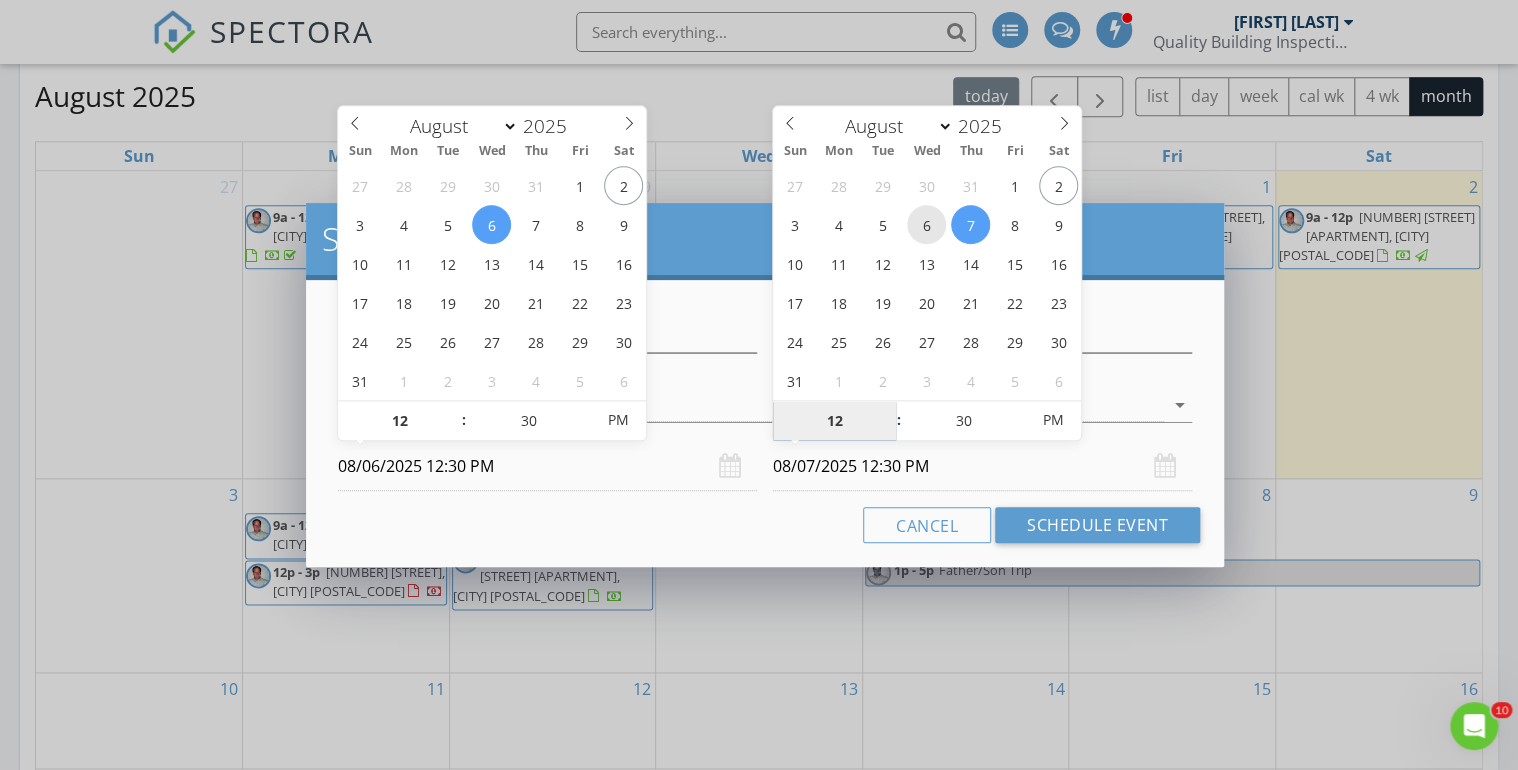 type on "08/06/2025 12:30 PM" 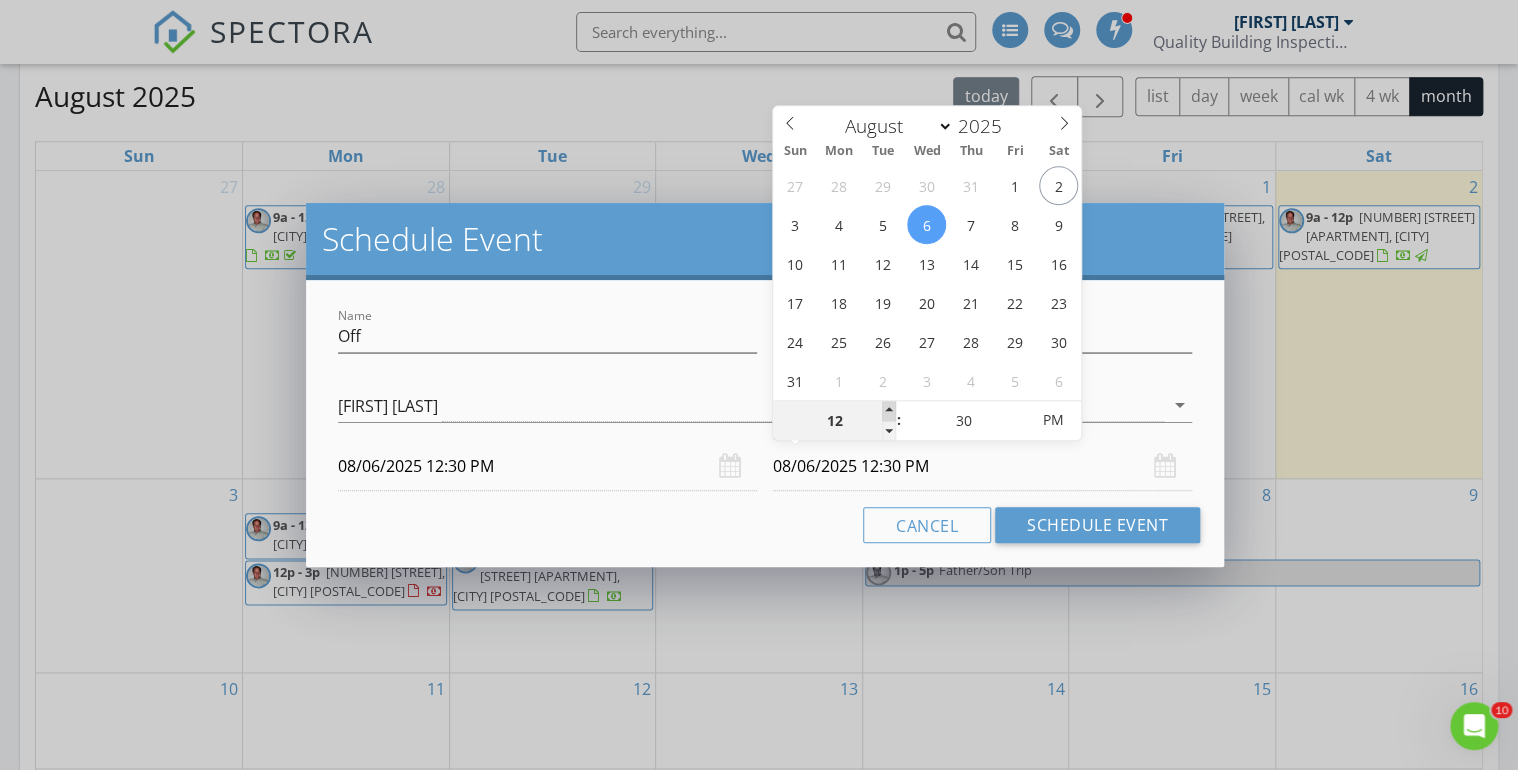 type on "01" 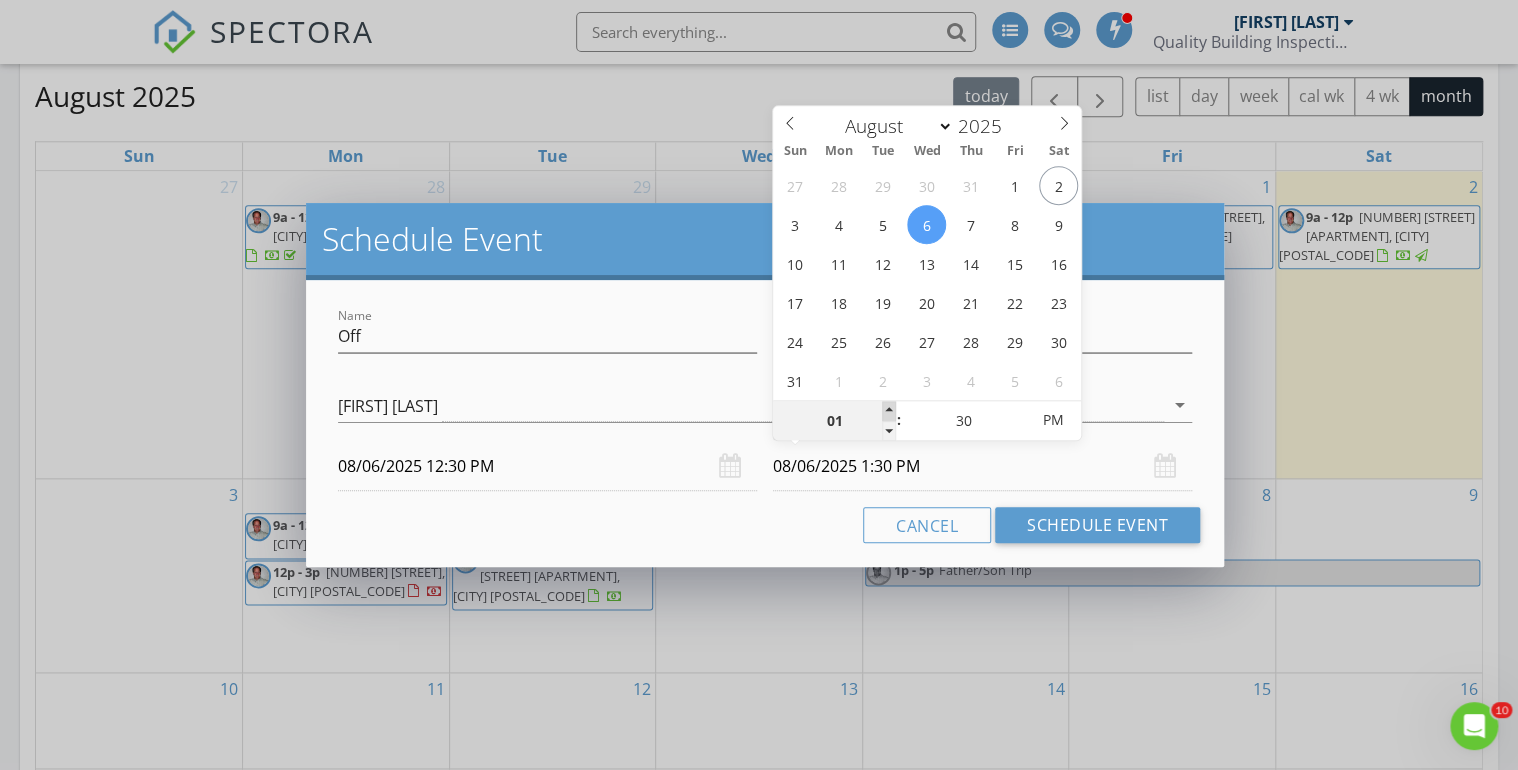 click at bounding box center (889, 411) 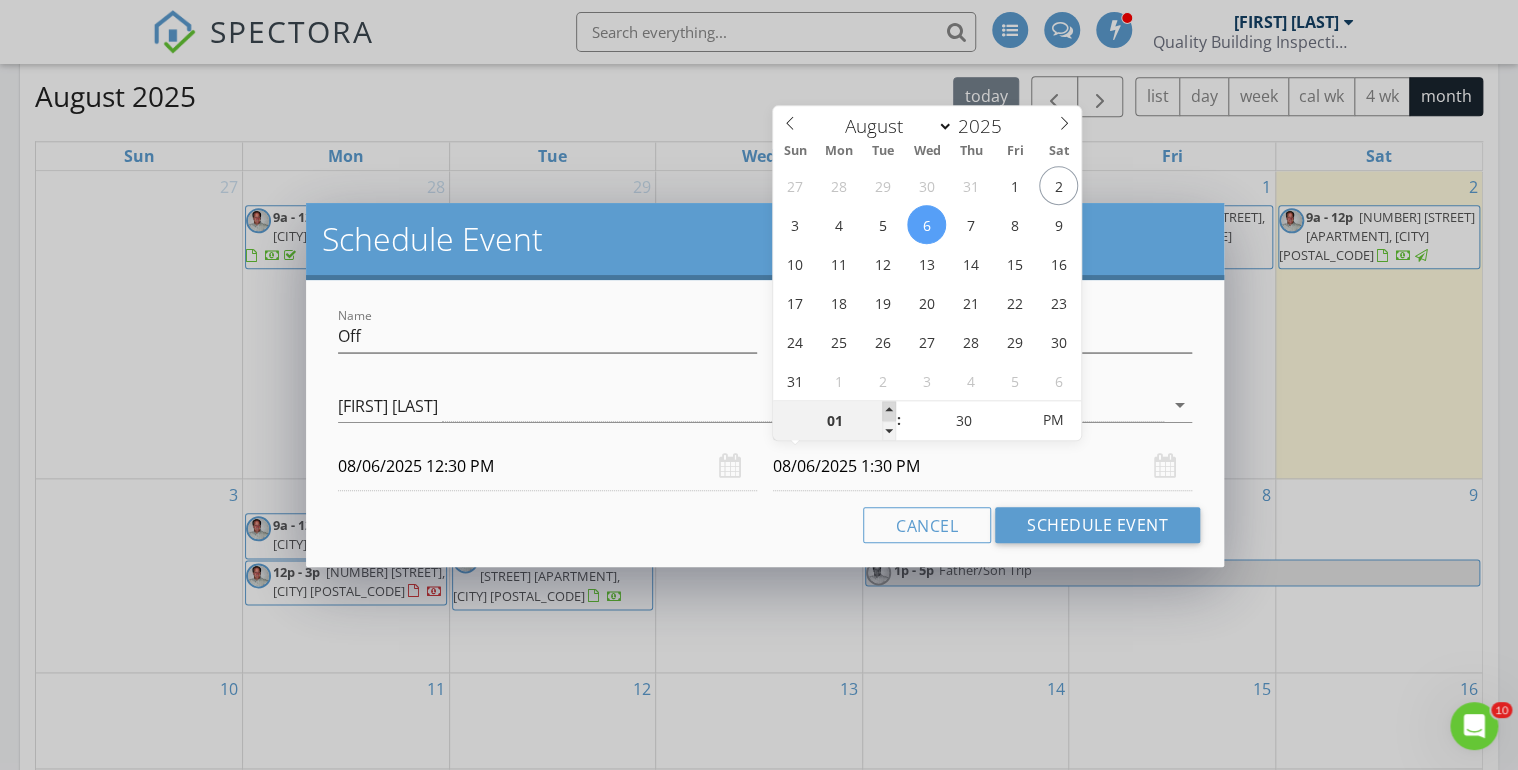 type on "02" 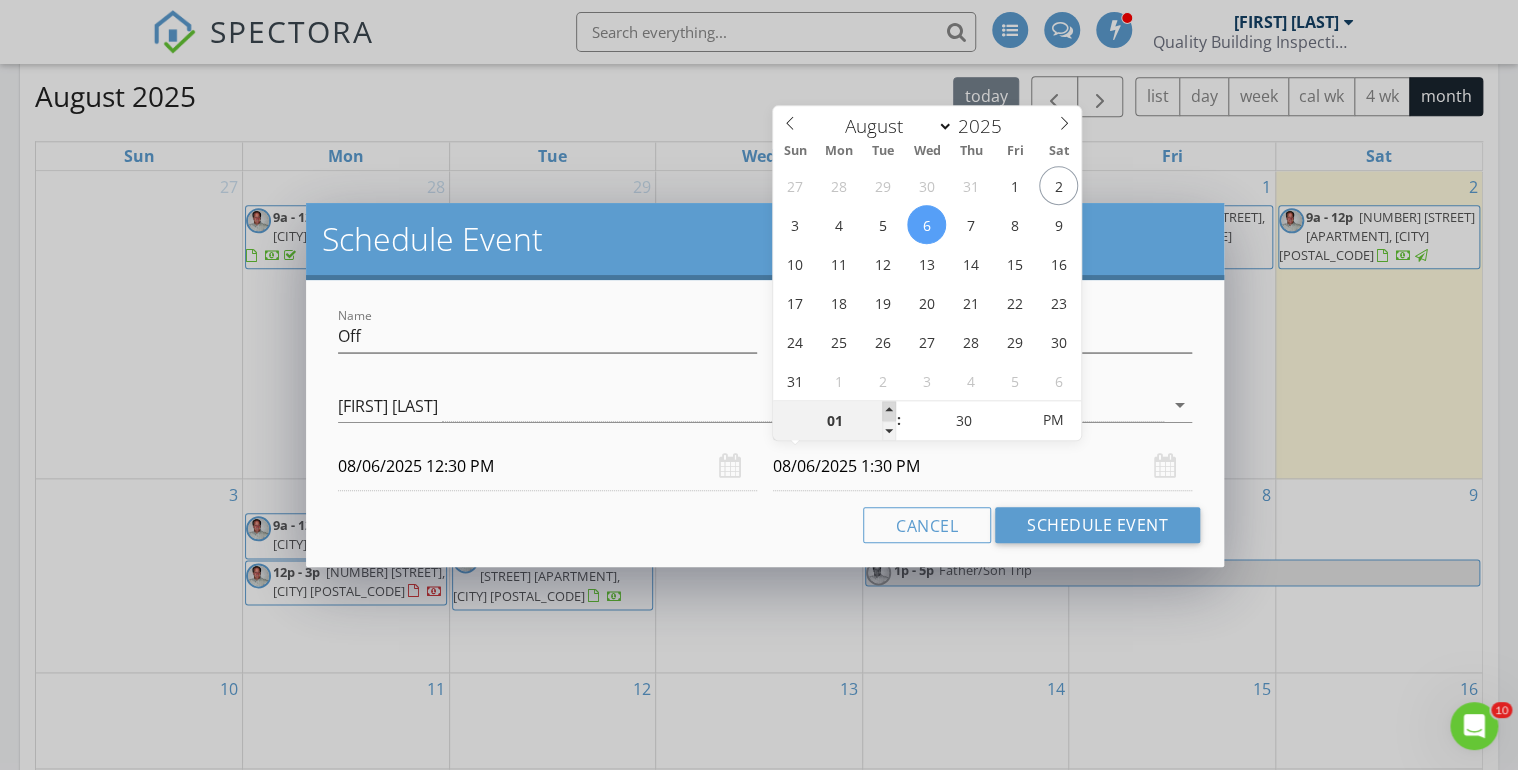 type on "08/06/2025 2:30 PM" 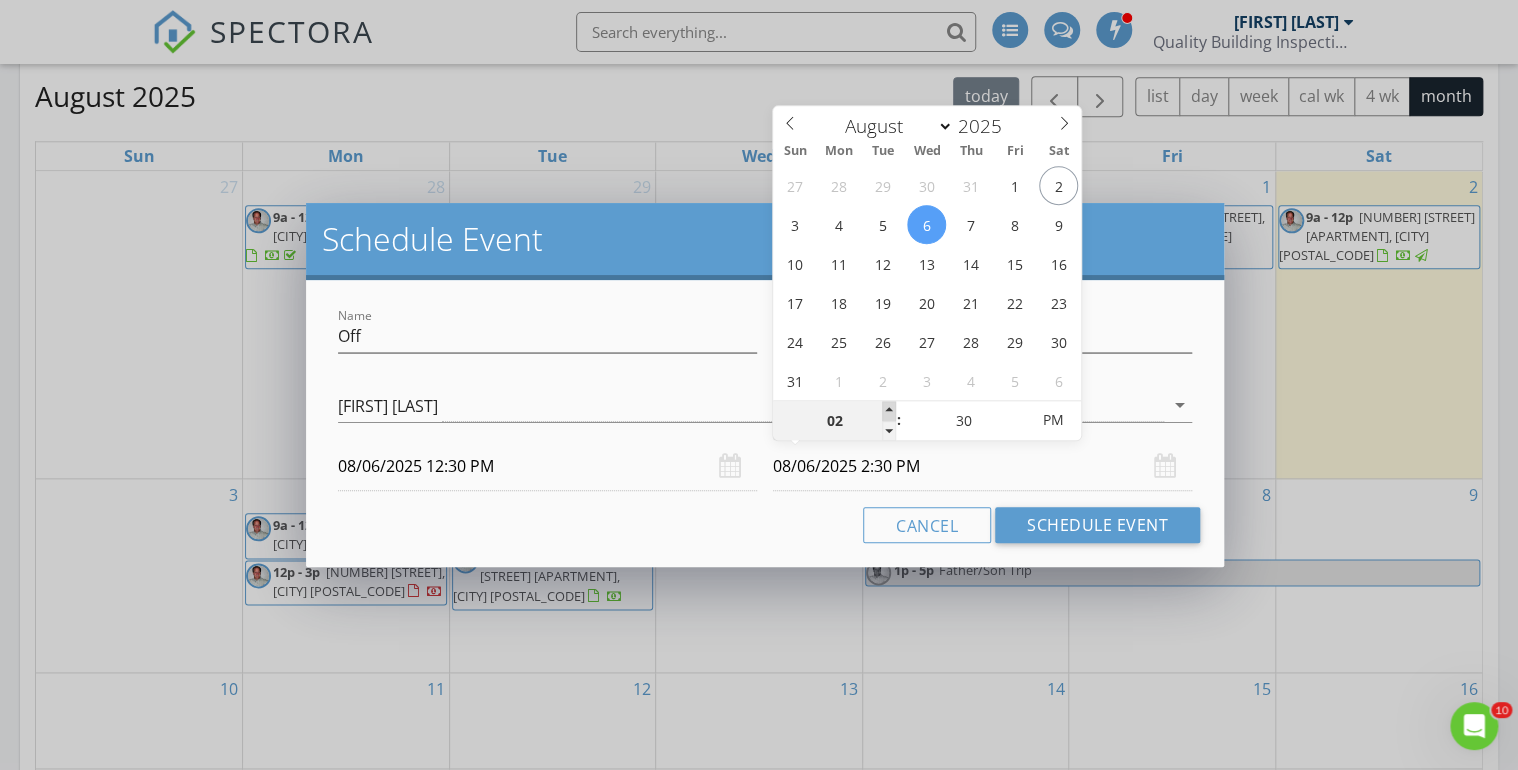 click at bounding box center [889, 411] 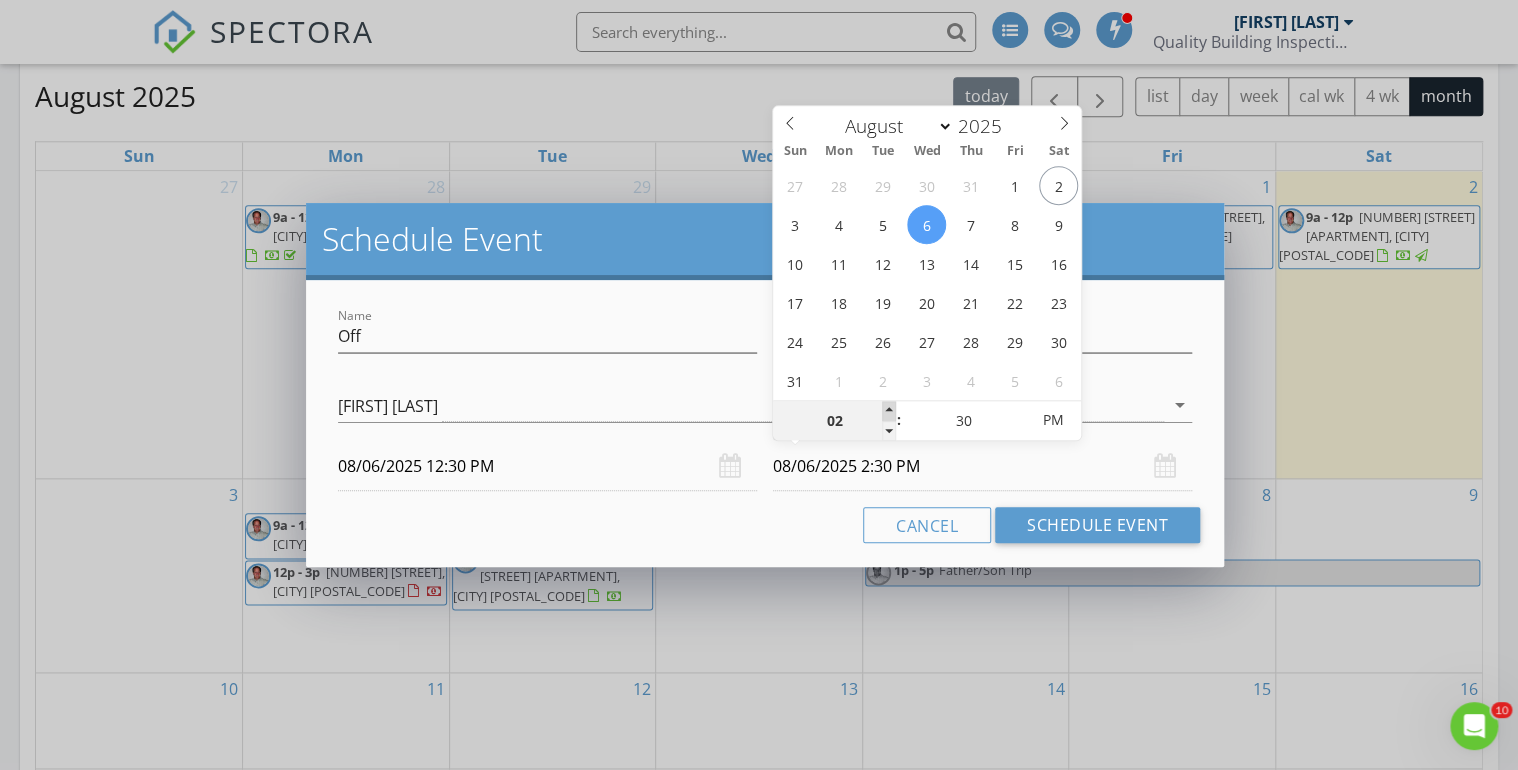 type on "03" 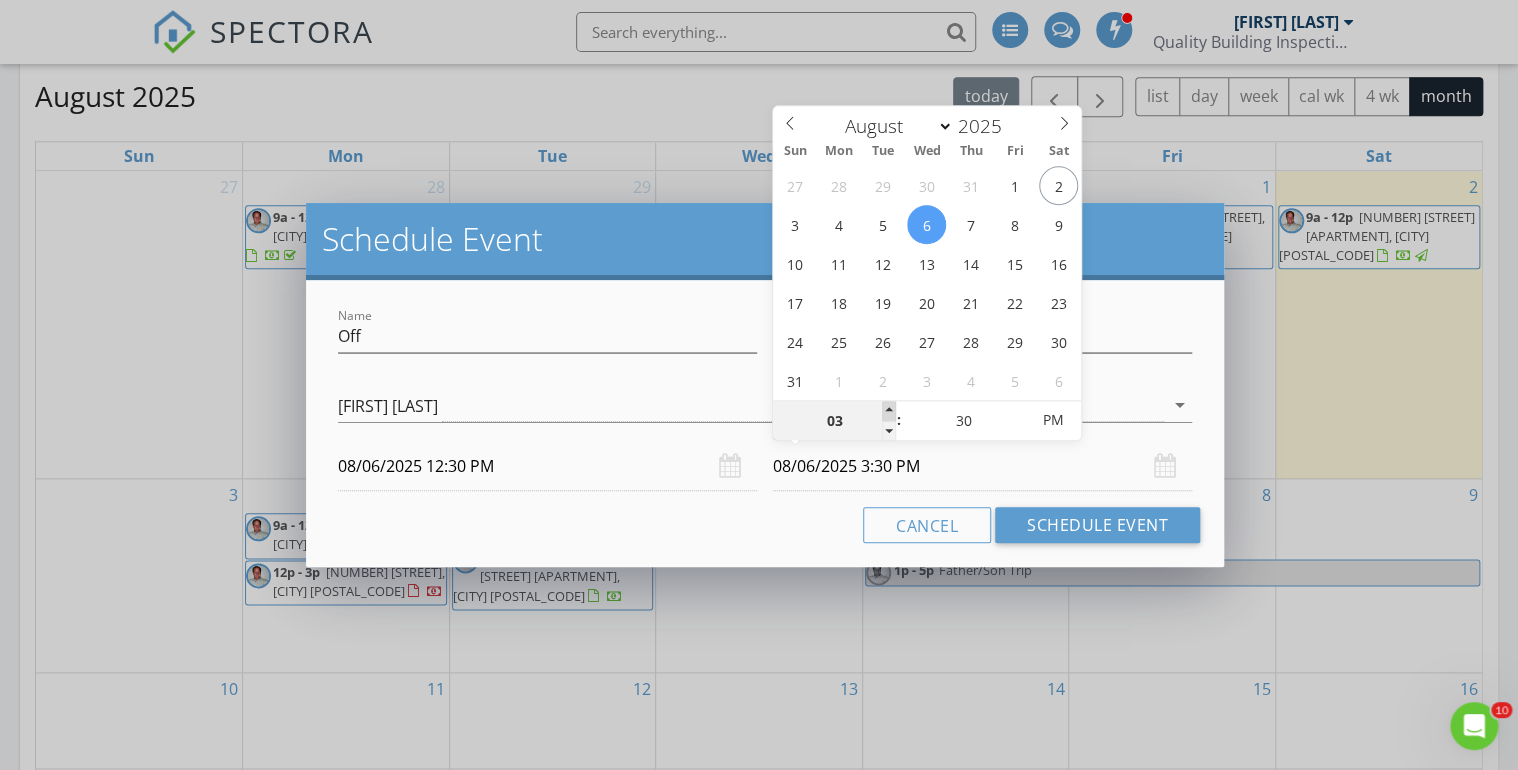 click at bounding box center (889, 411) 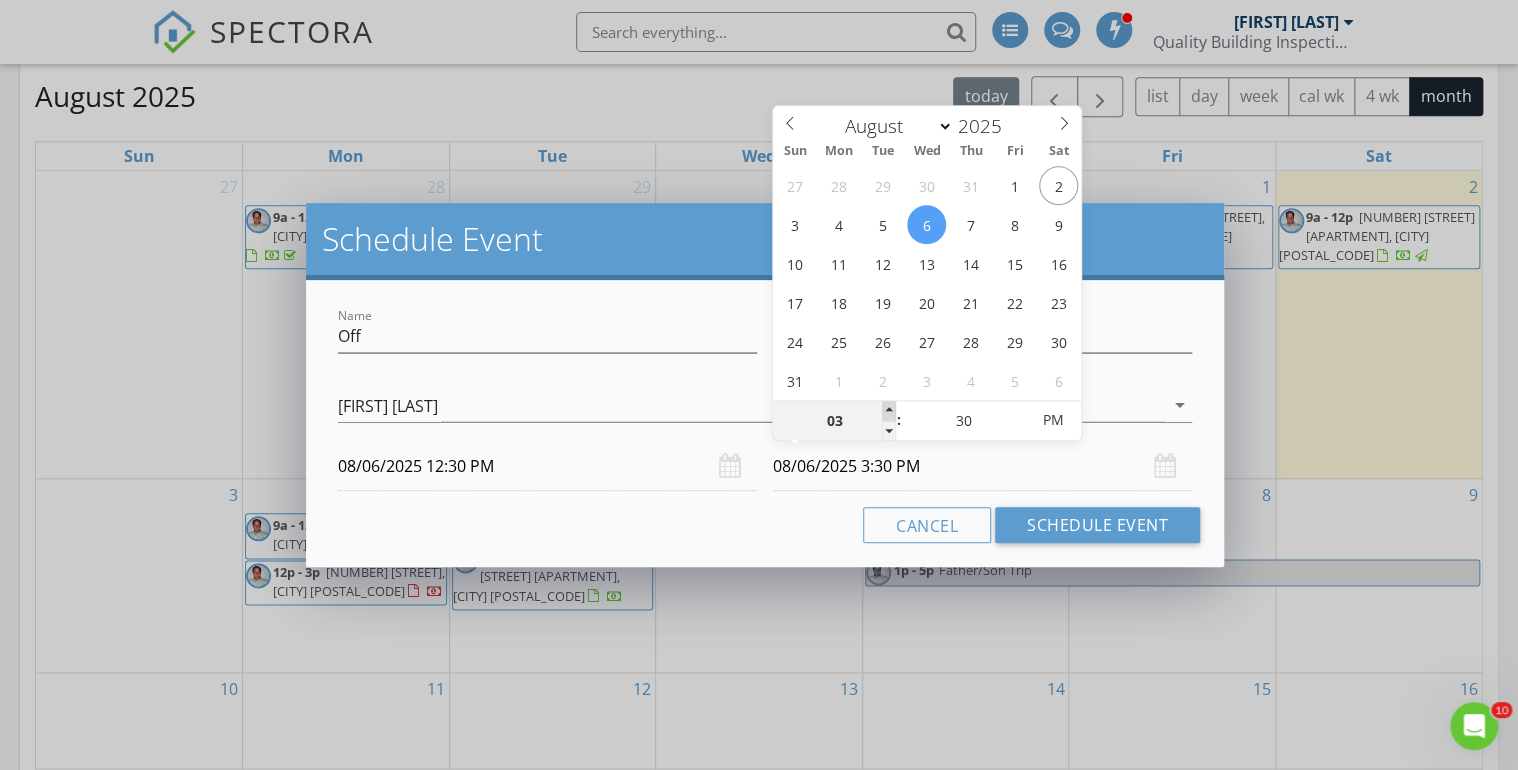 type on "04" 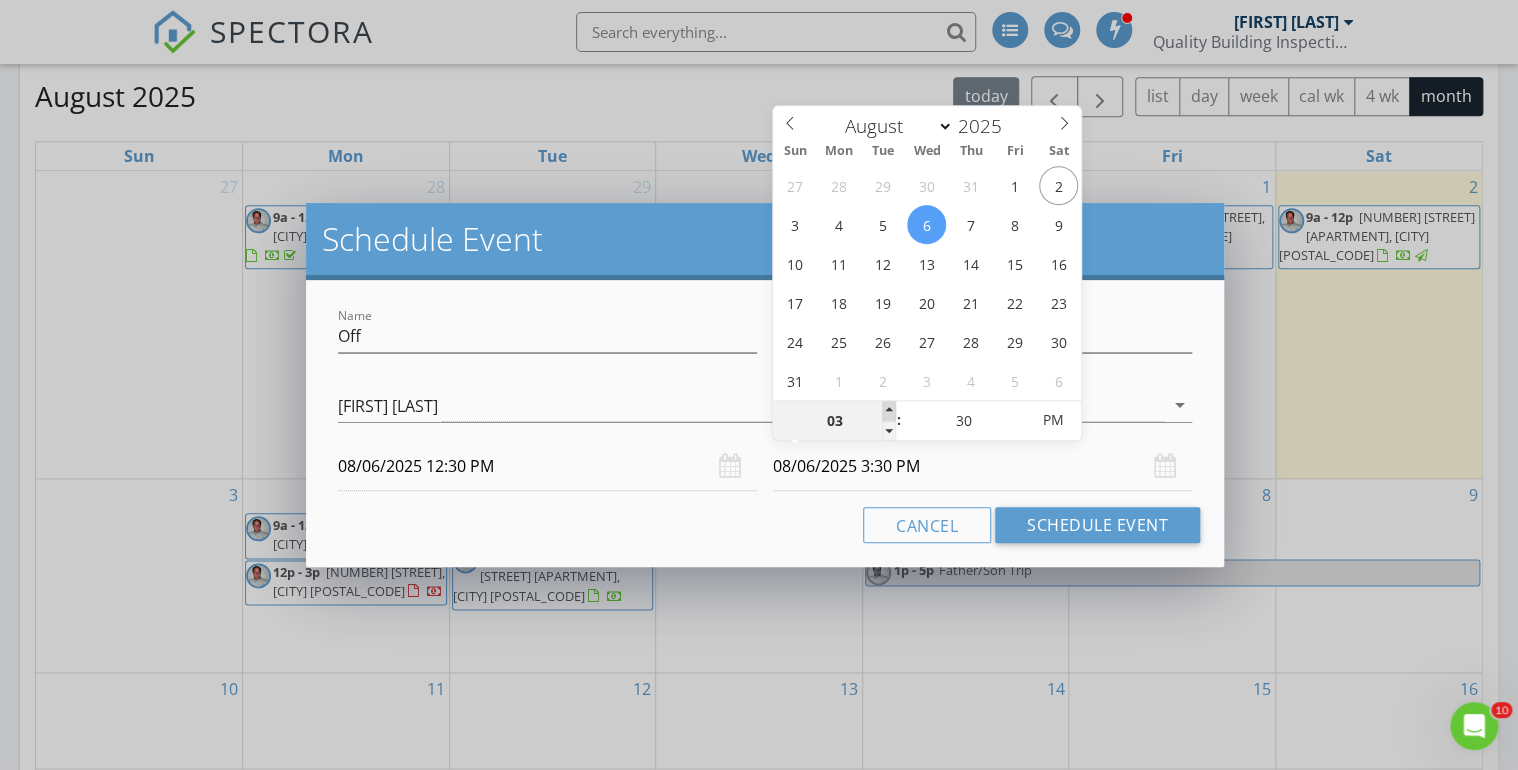 type on "[DATE] [TIME]" 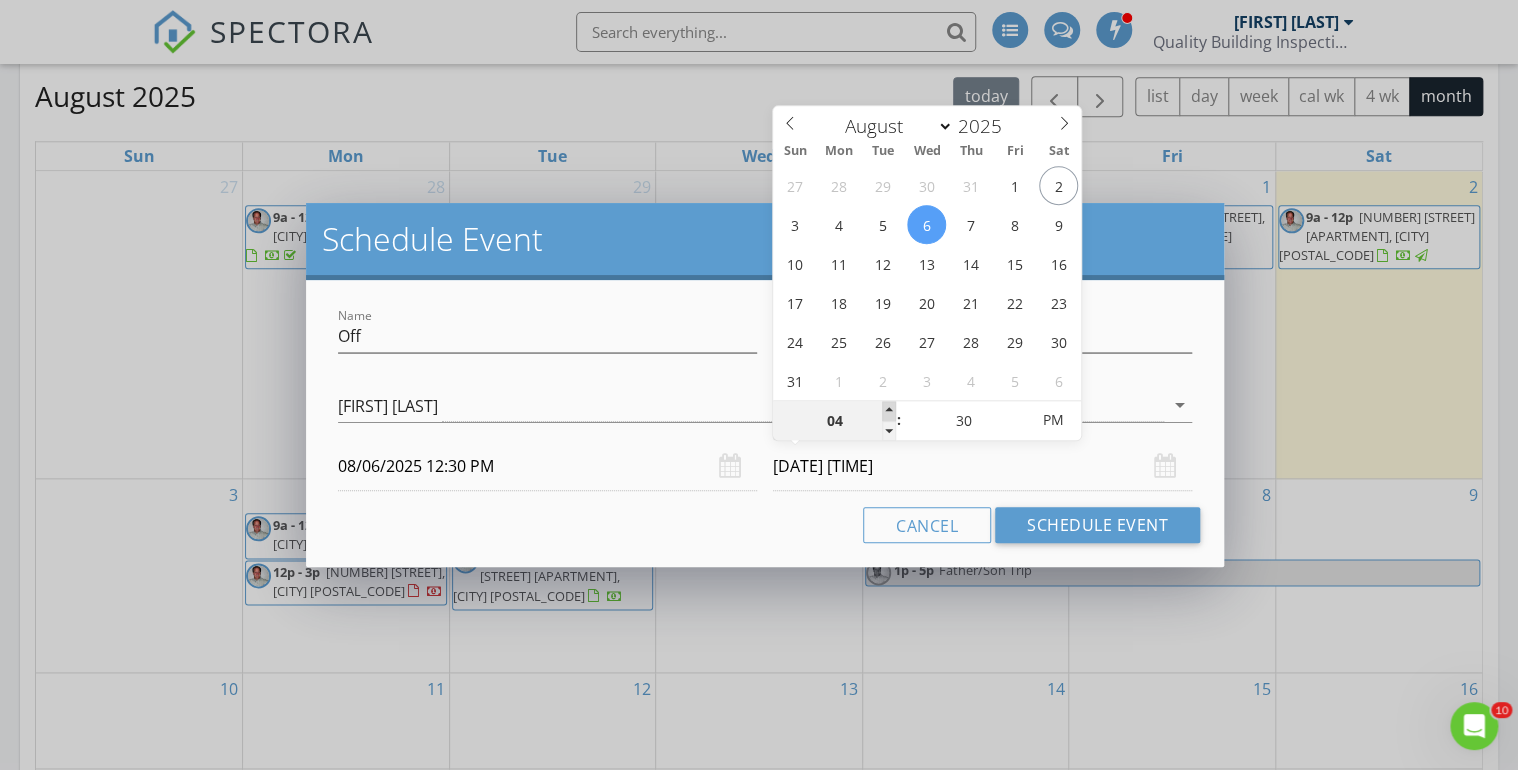 click at bounding box center (889, 411) 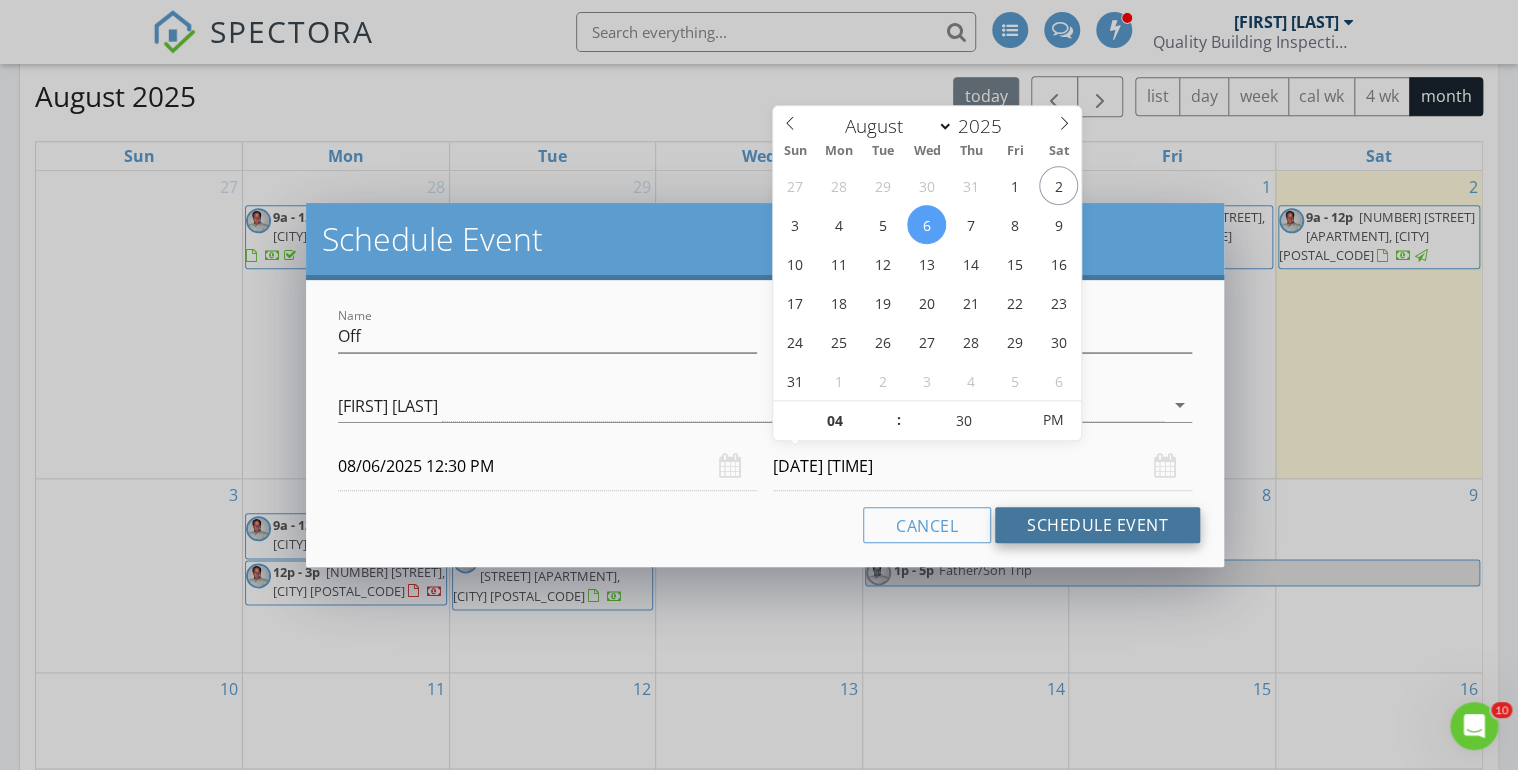 click on "Schedule Event" at bounding box center (1097, 525) 